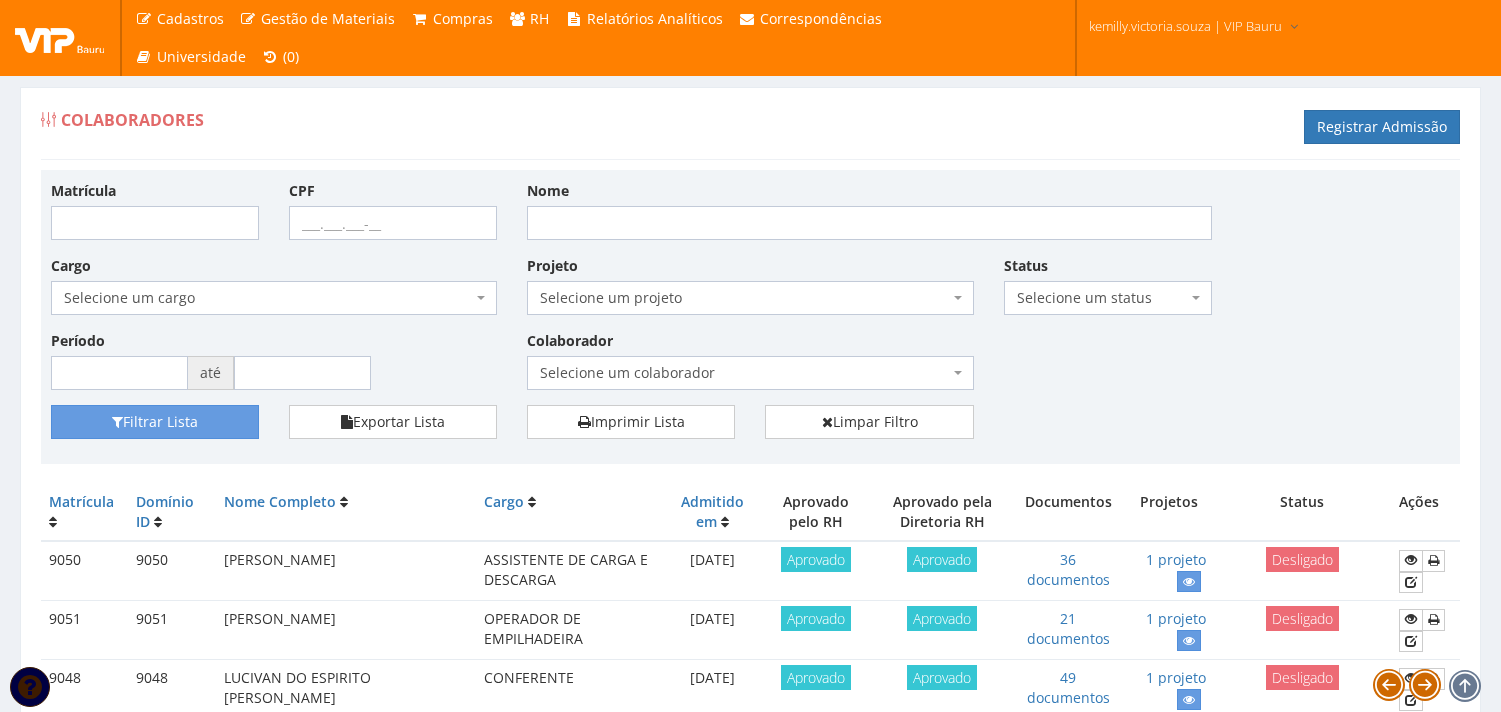 scroll, scrollTop: 0, scrollLeft: 0, axis: both 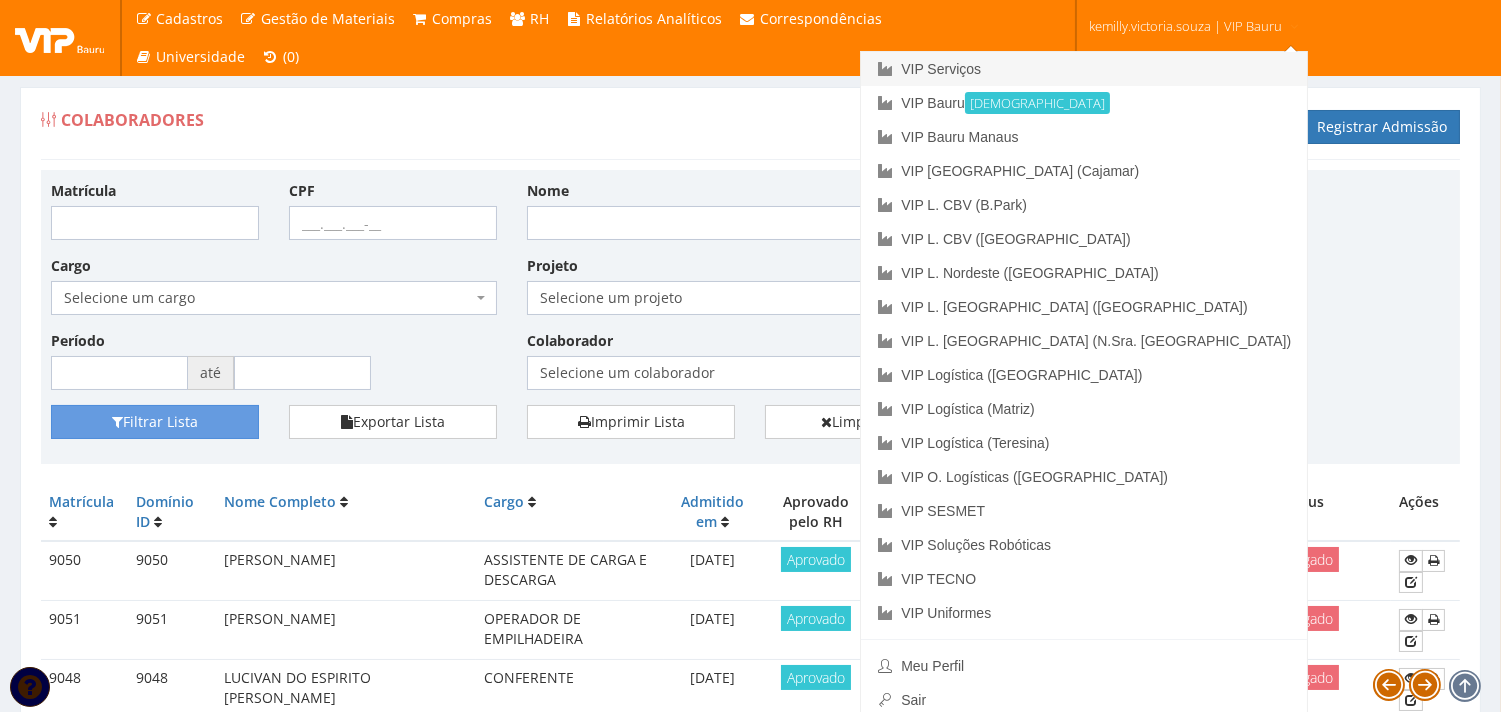 click on "VIP Serviços" at bounding box center [1084, 69] 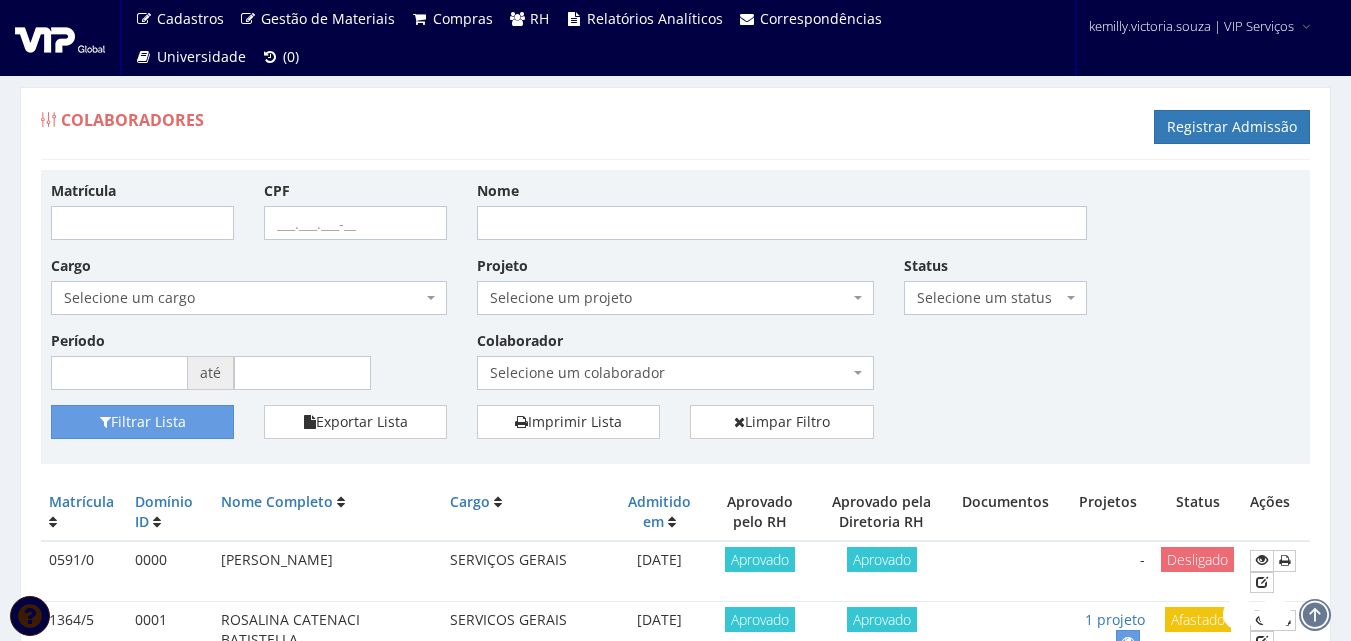 scroll, scrollTop: 0, scrollLeft: 0, axis: both 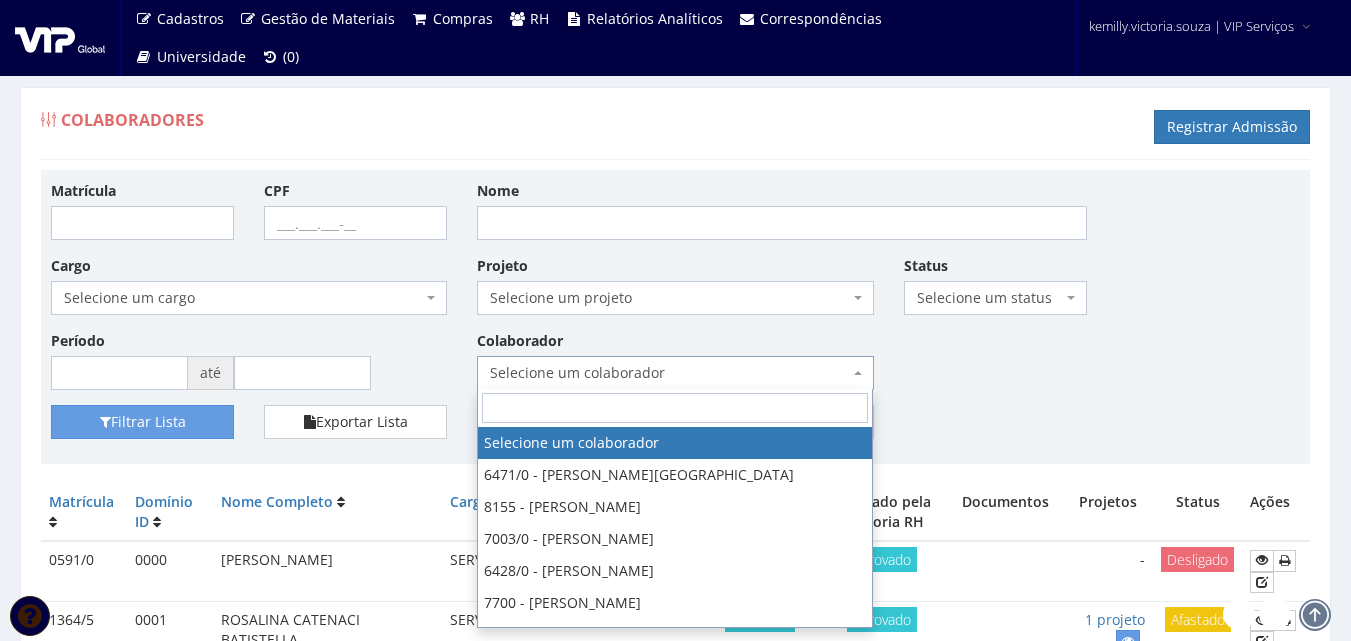 click on "Selecione um colaborador" at bounding box center [669, 373] 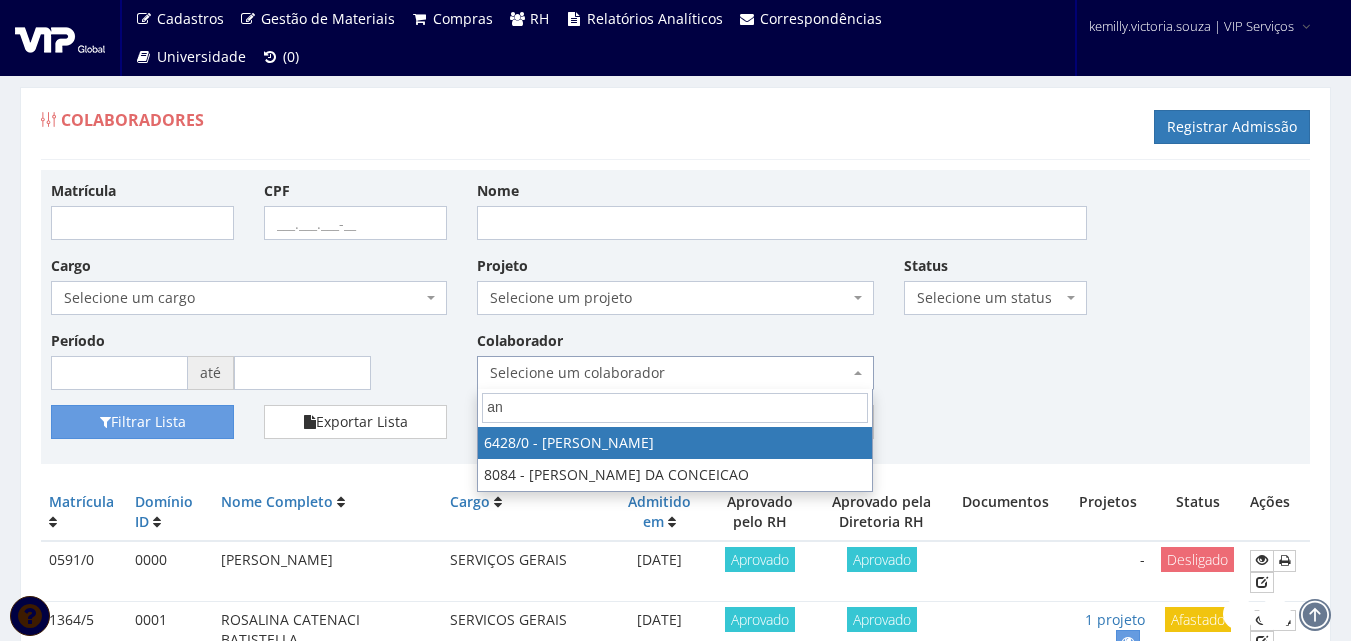 type on "a" 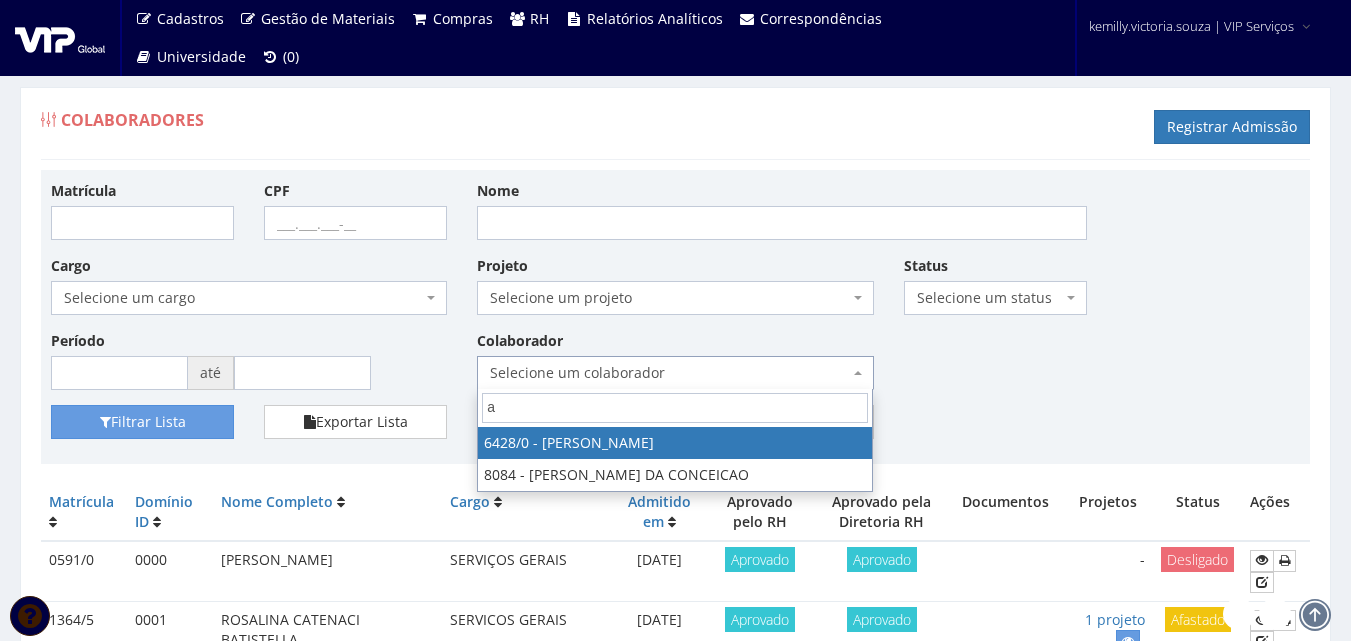 type 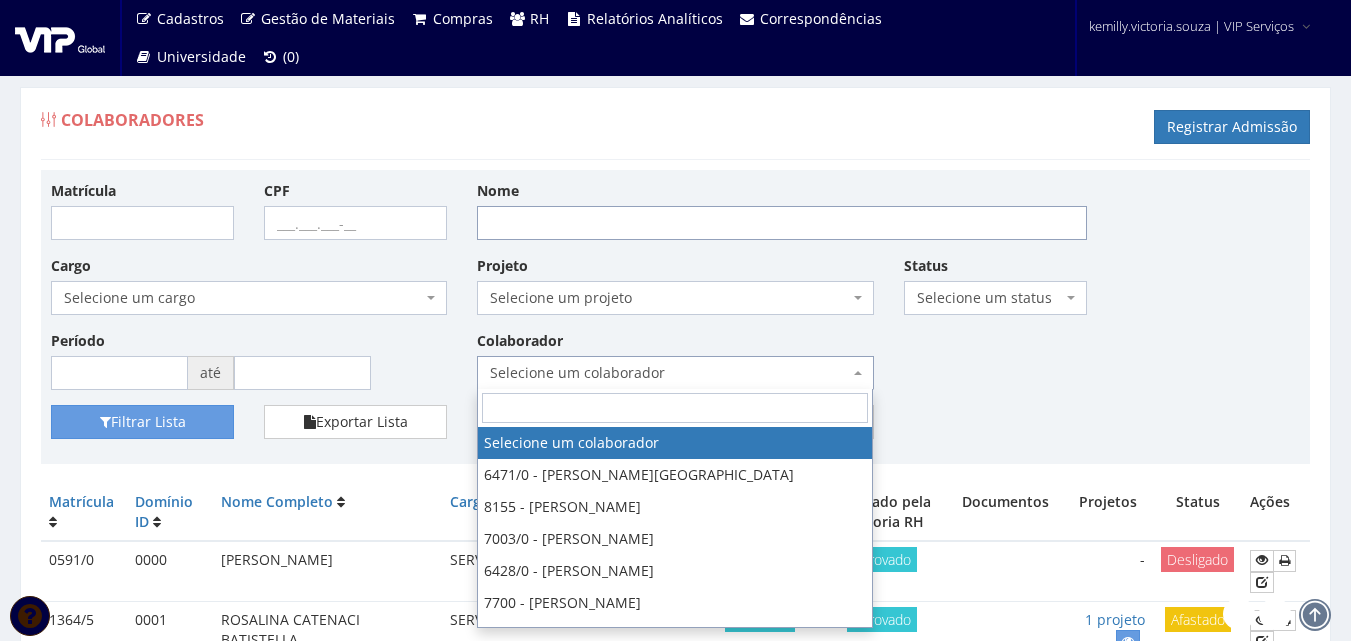 drag, startPoint x: 644, startPoint y: 207, endPoint x: 655, endPoint y: 240, distance: 34.785053 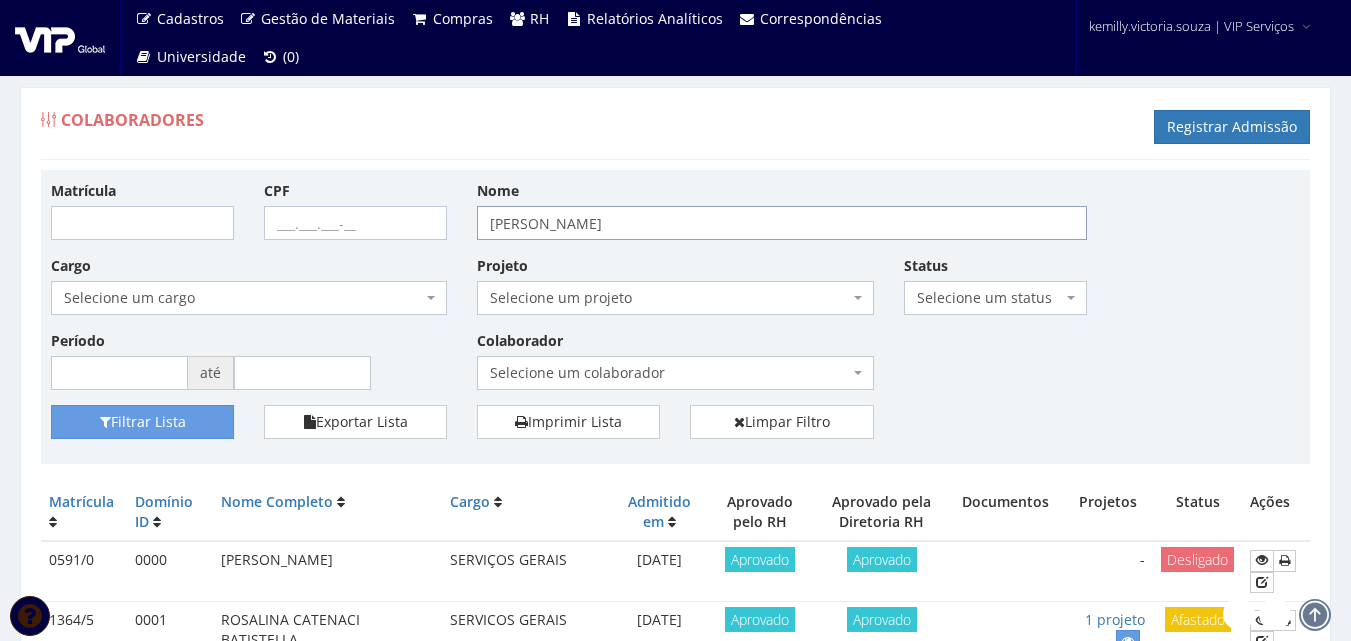 type on "[PERSON_NAME]" 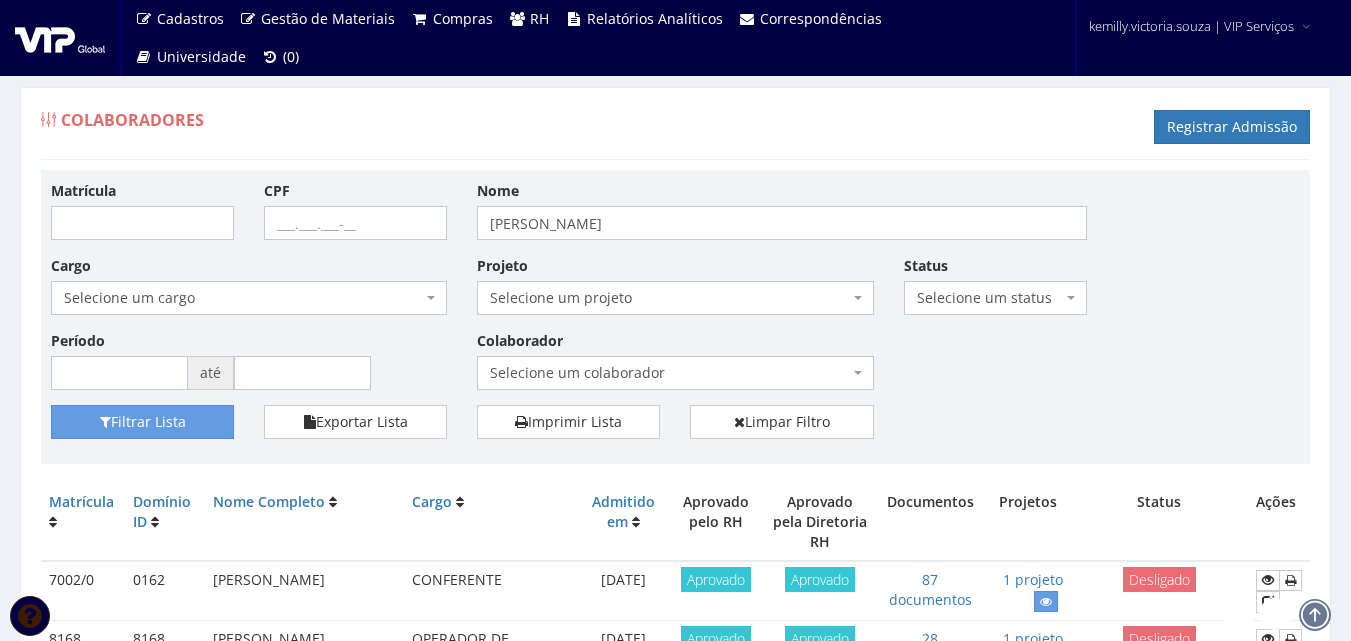 scroll, scrollTop: 0, scrollLeft: 0, axis: both 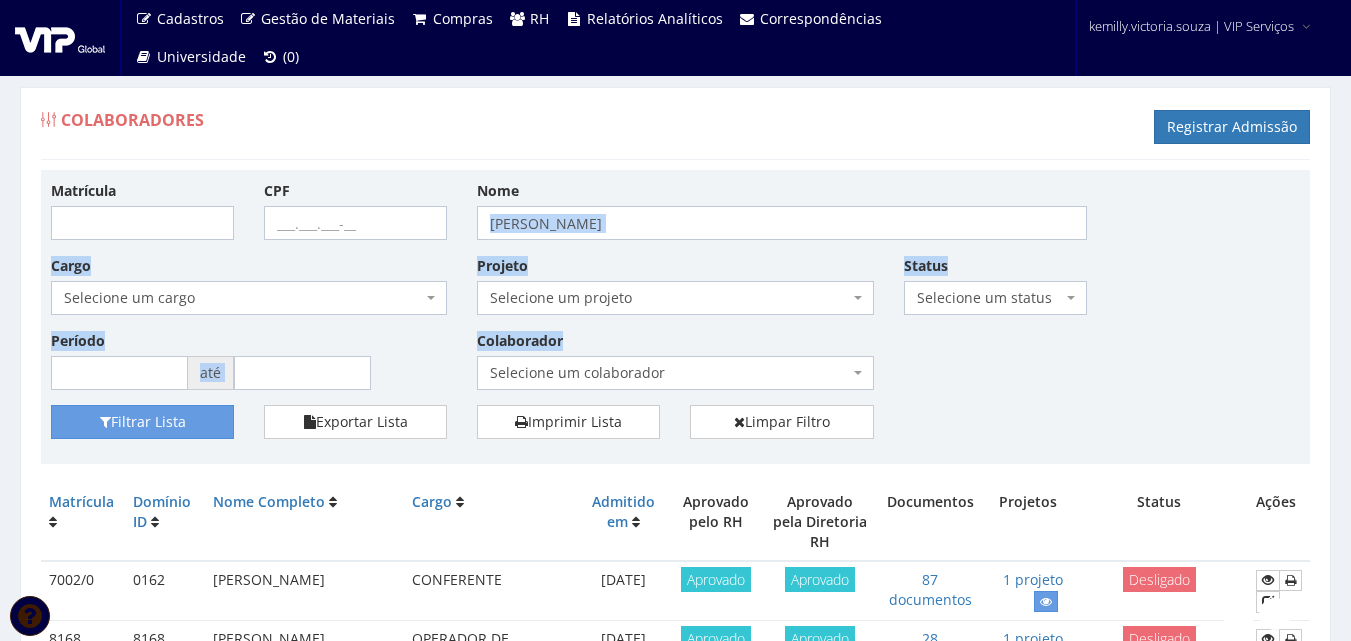 drag, startPoint x: 646, startPoint y: 197, endPoint x: 1100, endPoint y: 480, distance: 534.9813 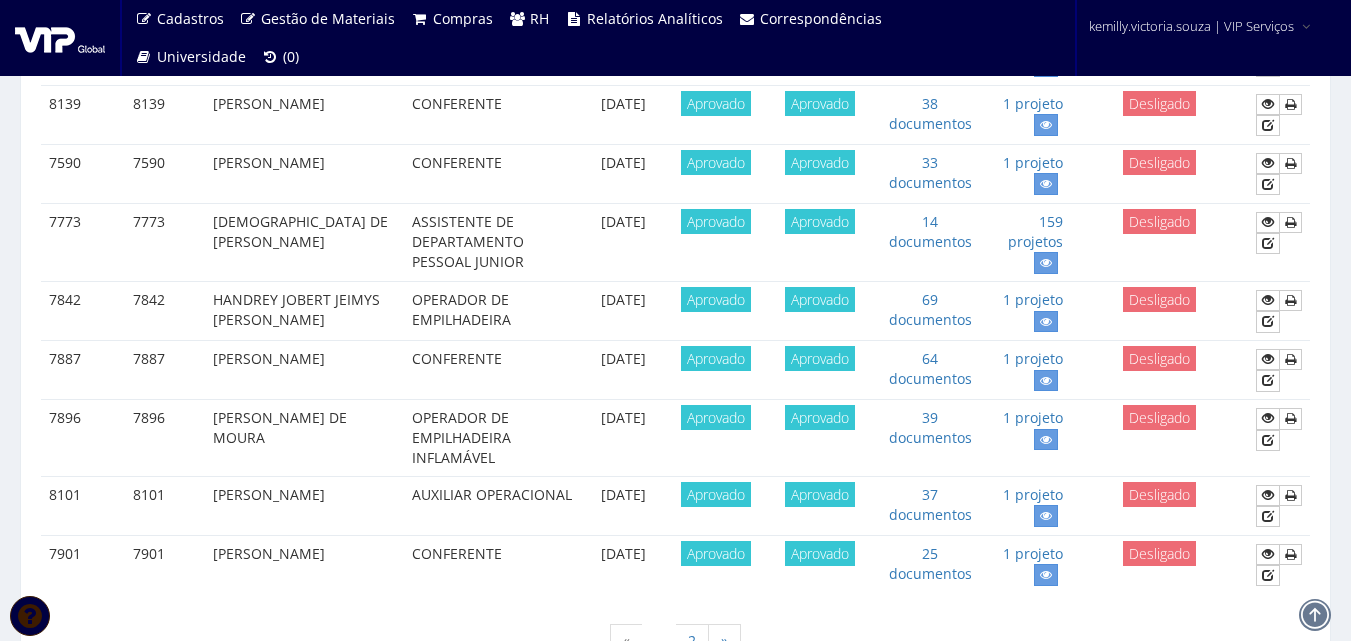 scroll, scrollTop: 1900, scrollLeft: 0, axis: vertical 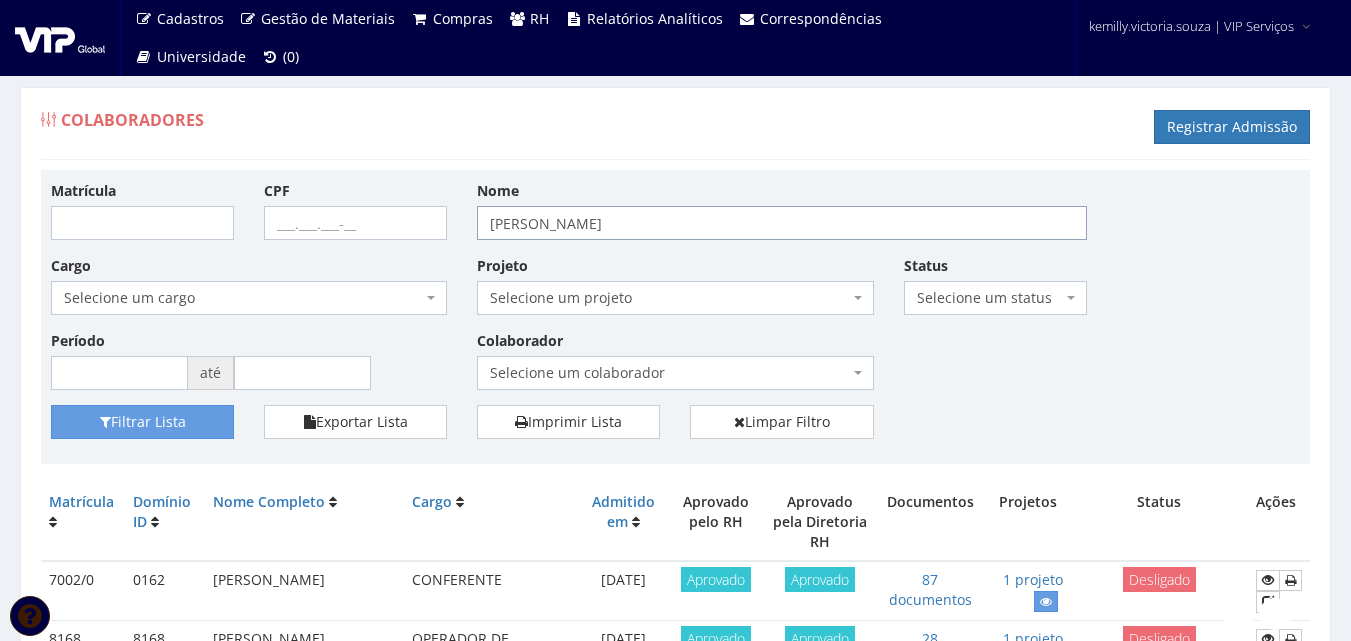 drag, startPoint x: 863, startPoint y: 213, endPoint x: 807, endPoint y: 217, distance: 56.142673 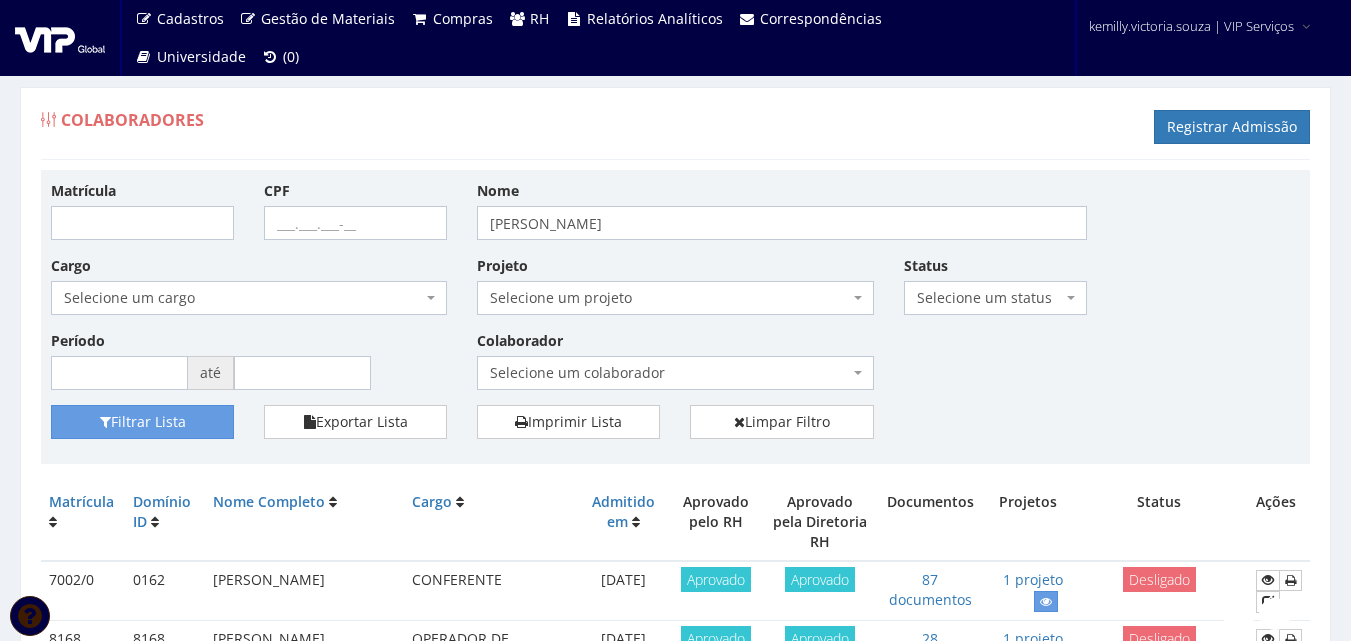 click on "Matrícula
CPF
Nome
andre soares
Cargo
Selecione um cargo G0610 D0029 - 4110-05 - AGENTE DE ATENDIMENTO G0611 D0030 - 7156-15 - AJUD. ELETRICISTA I G0612 D0031 - 5142-25 - AJUD. MANUTENCAO G0357 D0002 - 7832-15 - AJUDANTE DE CARGA E DESCARGA - (Finalizado) G0500 D0176 - 7832-25 - AJUDANTE DE CARGA E DESCARGA G0613 D0032 - 7166-05 - AJUDANTE DE JATISTA G0614 D0033 - 7166-05 - AJUDANTE DE PINTOR INDUSTRIAL G0615 D0034 - 5142-25 - AJUDANTE GERAL G0616 D0035 - 4141-05 - ALMOXARIFE G1687 D0217 - 3542-05 - ANALISTA DE COMPRAS PLENO G0400 D0140 - 4131-05 - ANALISTA DE DEPARTAMENTO PESSOAL G0617 D0038 - 4110-10 - ANALISTA DE DEPARTAMENTO PESSOAL I G0422 D0139 - 4131-05 - ANALISTA DE DEPARTAMENTO PESSOAL II G0471 D0151 - 4131-05 - ANALISTA DE DEPARTAMENTO PESSOAL JUNIOR G0618 D0213 - 2524-05 - ANALISTA DE DEPARTAMENTO PESSOAL JUNIOR Status" at bounding box center (675, 292) 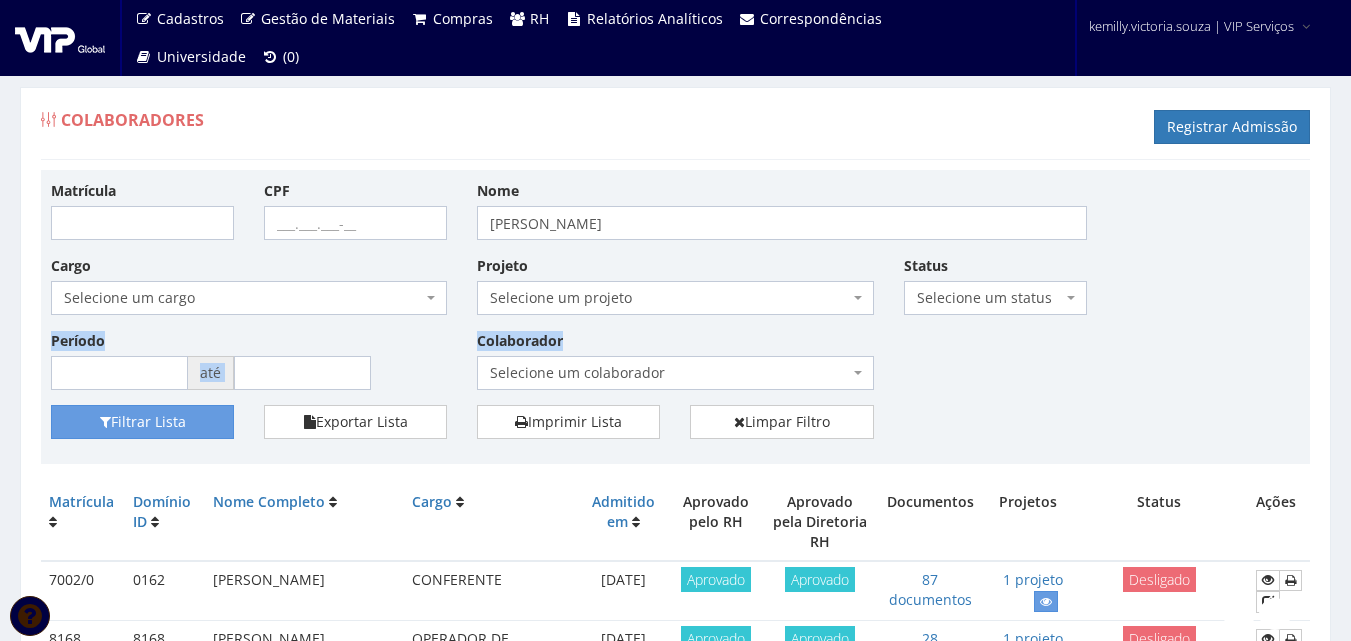 click on "Matrícula
CPF
Nome
andre soares
Cargo
Selecione um cargo G0610 D0029 - 4110-05 - AGENTE DE ATENDIMENTO G0611 D0030 - 7156-15 - AJUD. ELETRICISTA I G0612 D0031 - 5142-25 - AJUD. MANUTENCAO G0357 D0002 - 7832-15 - AJUDANTE DE CARGA E DESCARGA - (Finalizado) G0500 D0176 - 7832-25 - AJUDANTE DE CARGA E DESCARGA G0613 D0032 - 7166-05 - AJUDANTE DE JATISTA G0614 D0033 - 7166-05 - AJUDANTE DE PINTOR INDUSTRIAL G0615 D0034 - 5142-25 - AJUDANTE GERAL G0616 D0035 - 4141-05 - ALMOXARIFE G1687 D0217 - 3542-05 - ANALISTA DE COMPRAS PLENO G0400 D0140 - 4131-05 - ANALISTA DE DEPARTAMENTO PESSOAL G0617 D0038 - 4110-10 - ANALISTA DE DEPARTAMENTO PESSOAL I G0422 D0139 - 4131-05 - ANALISTA DE DEPARTAMENTO PESSOAL II G0471 D0151 - 4131-05 - ANALISTA DE DEPARTAMENTO PESSOAL JUNIOR G0618 D0213 - 2524-05 - ANALISTA DE DEPARTAMENTO PESSOAL JUNIOR Status" at bounding box center [675, 292] 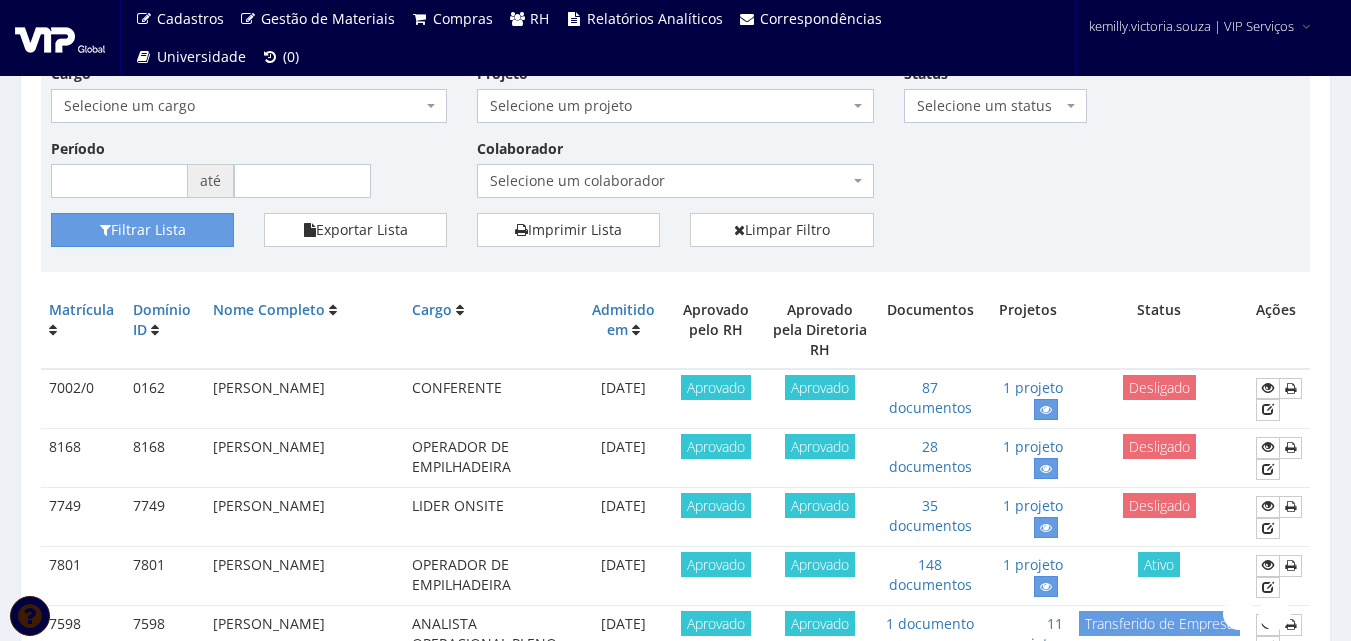 scroll, scrollTop: 200, scrollLeft: 0, axis: vertical 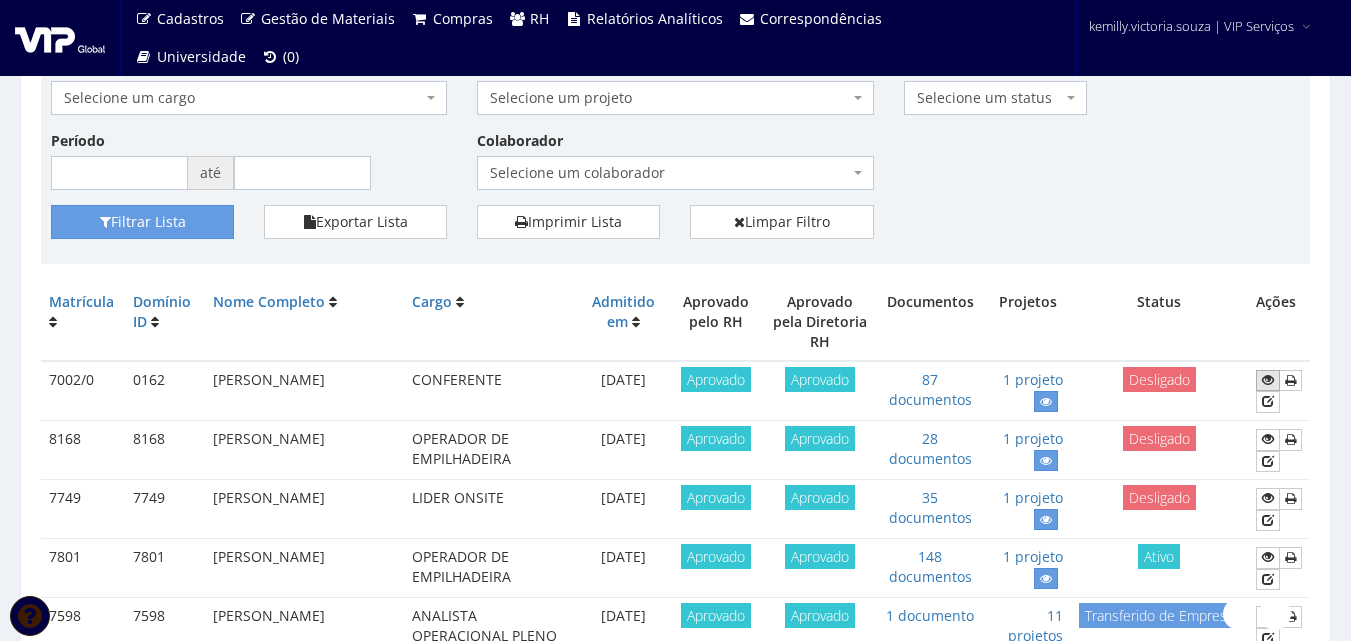 click at bounding box center (1268, 380) 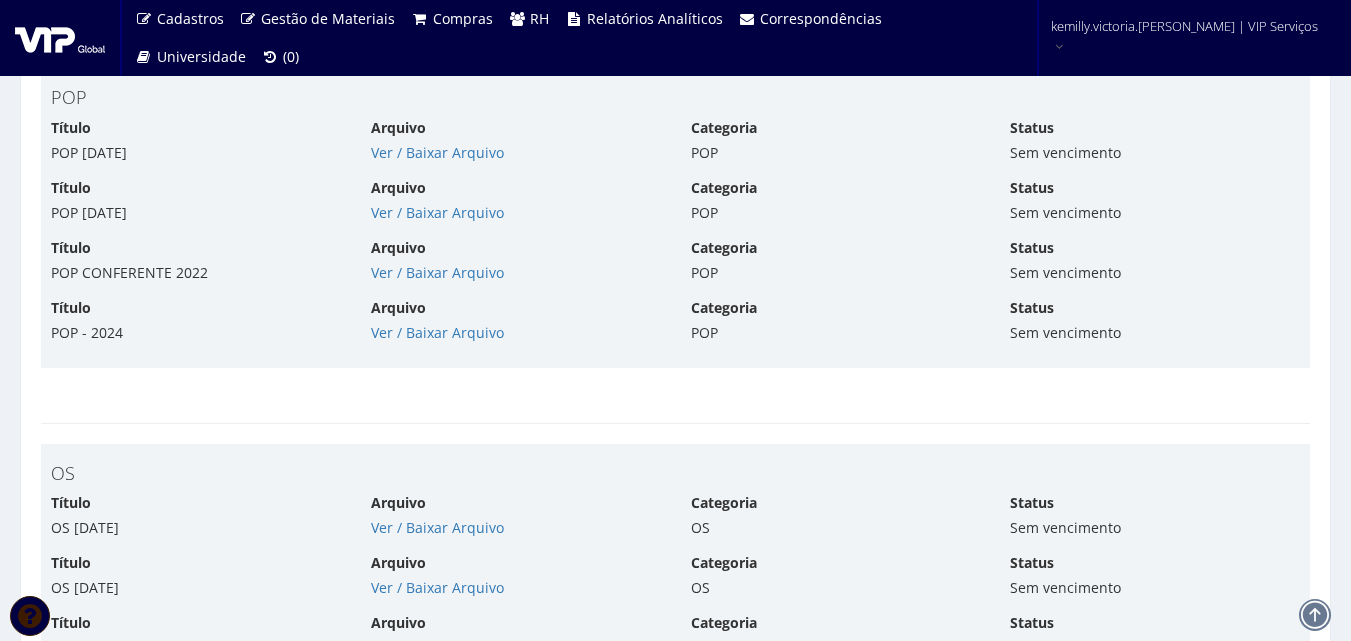 scroll, scrollTop: 7800, scrollLeft: 0, axis: vertical 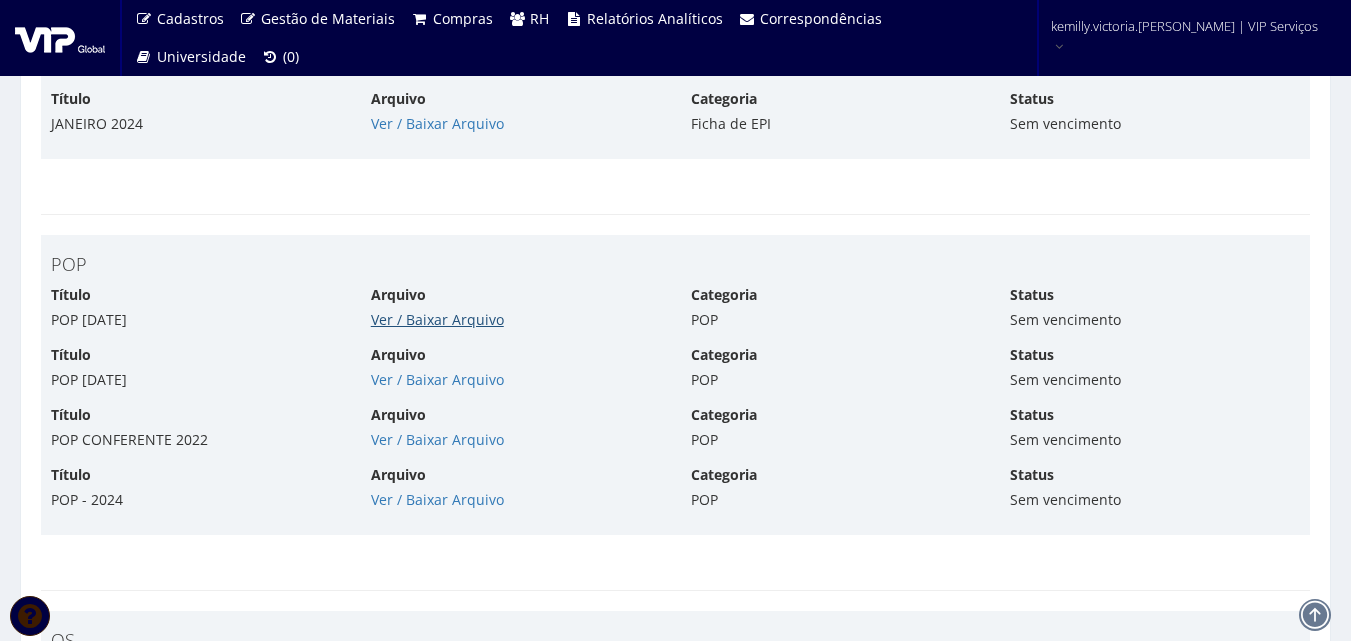 click on "Ver /
Baixar
Arquivo" at bounding box center (437, 319) 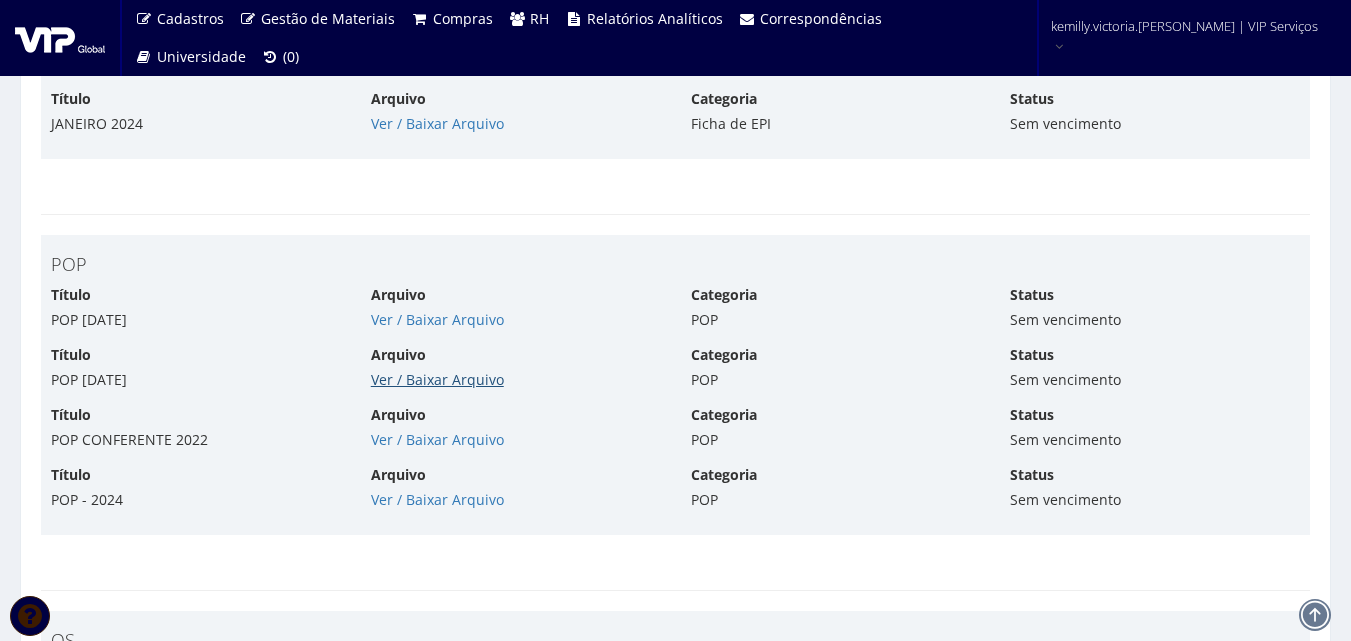 click on "Ver /
Baixar
Arquivo" at bounding box center (437, 379) 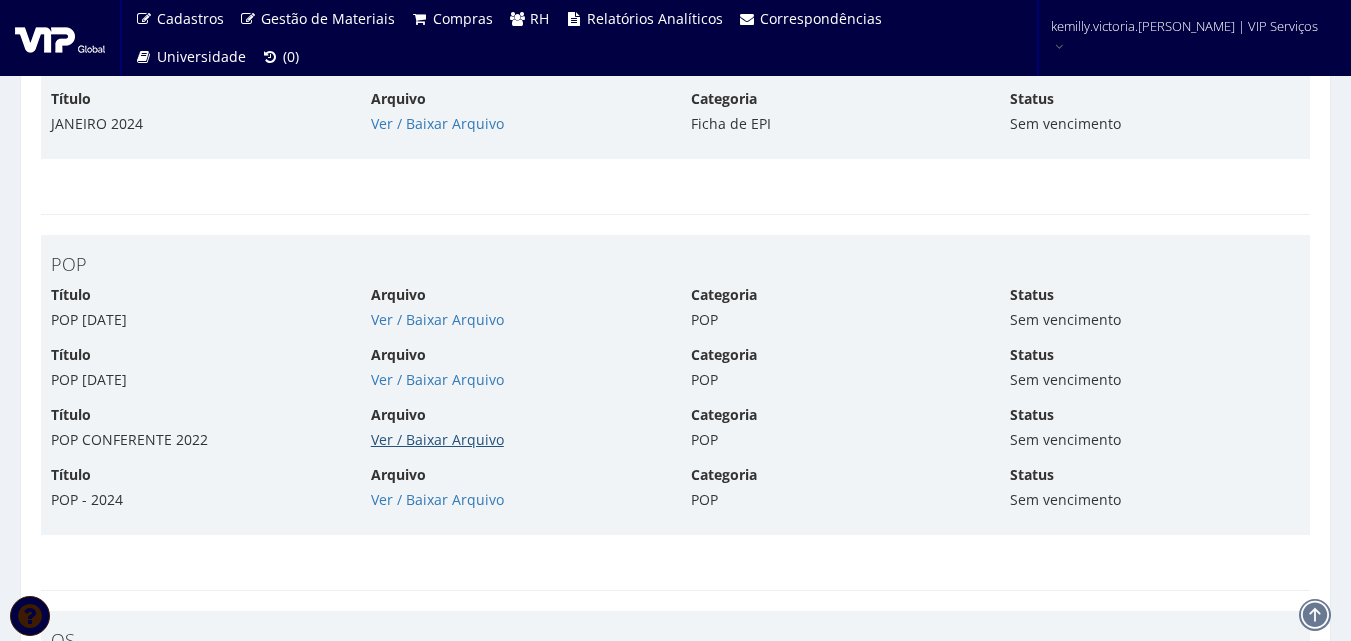 click on "Ver /
Baixar
Arquivo" at bounding box center [437, 439] 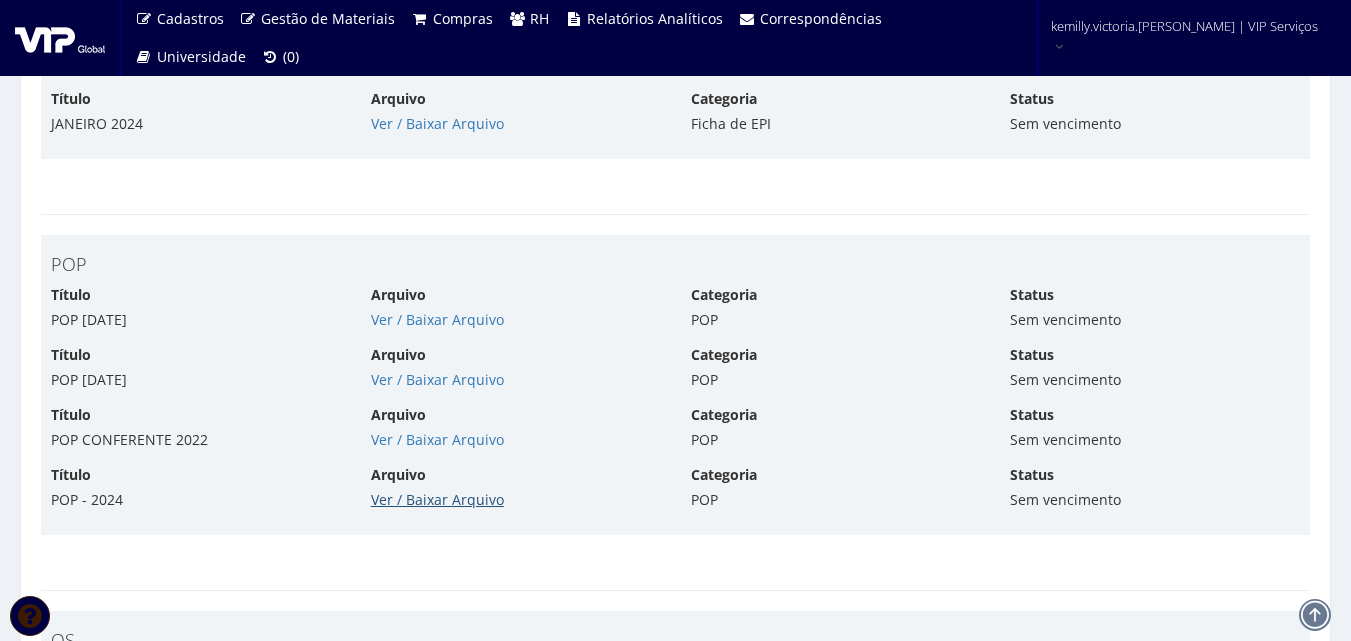click on "Ver /
Baixar
Arquivo" at bounding box center (437, 499) 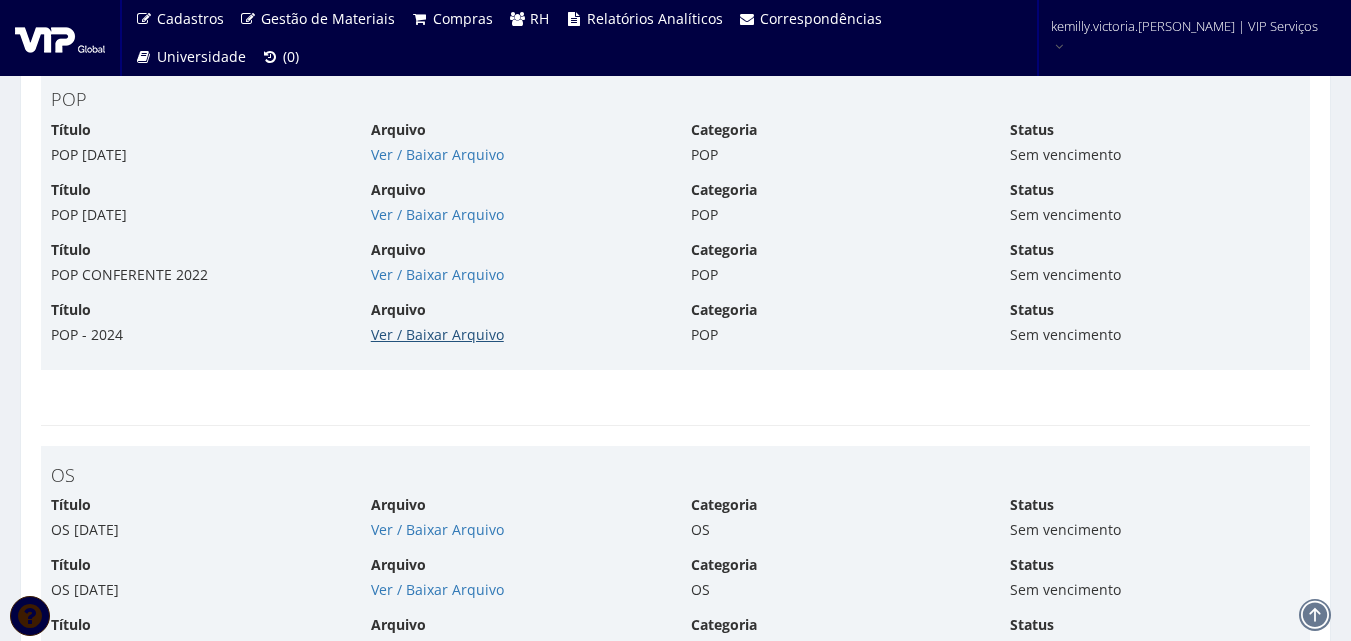 scroll, scrollTop: 8200, scrollLeft: 0, axis: vertical 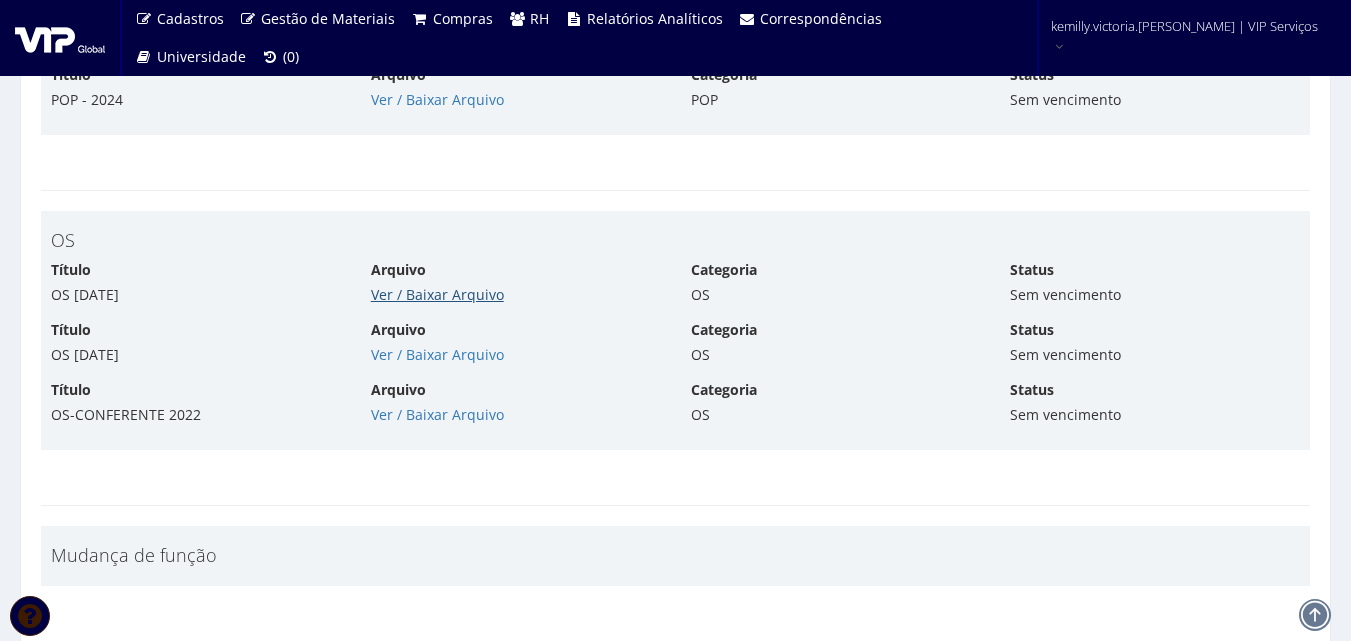 click on "Ver /
Baixar
Arquivo" at bounding box center (437, 294) 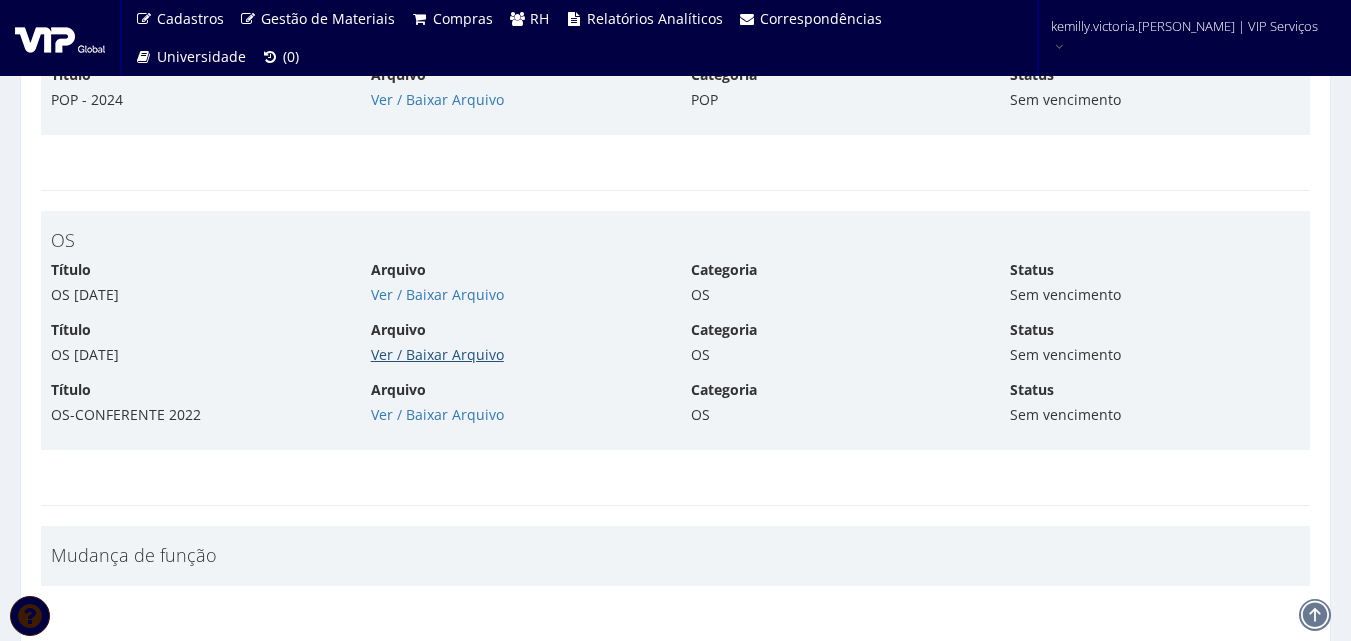 click on "Ver /
Baixar
Arquivo" at bounding box center (437, 354) 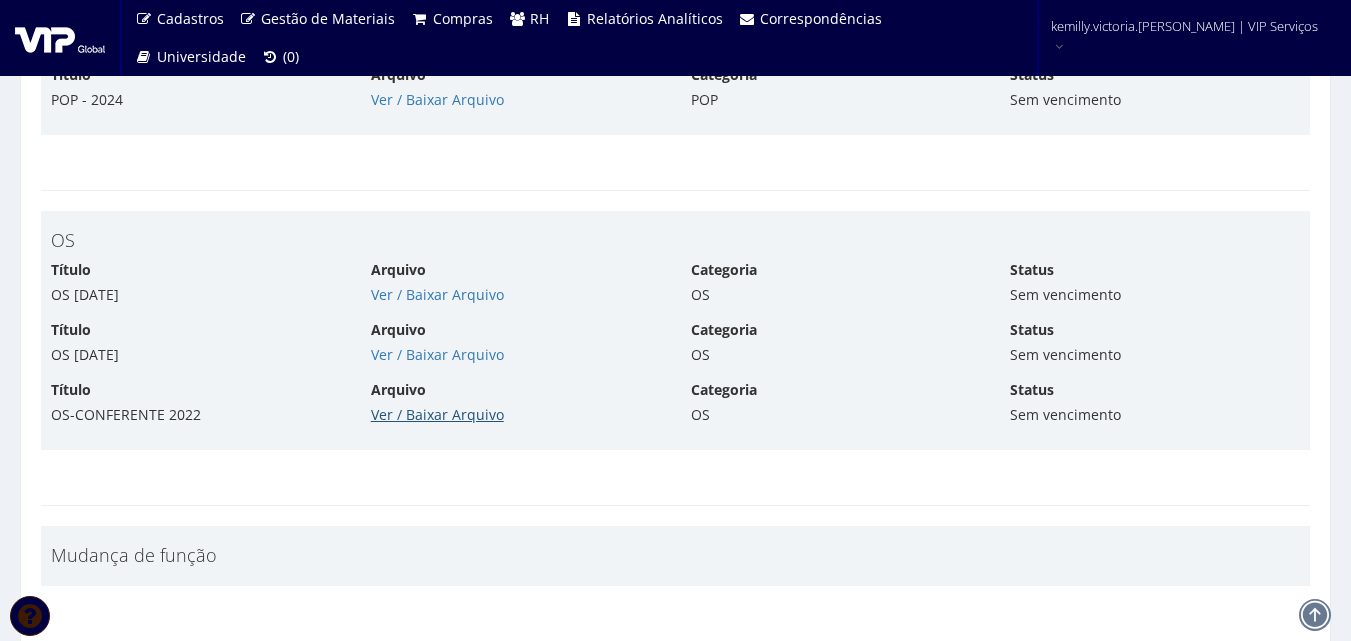 click on "Ver /
Baixar
Arquivo" at bounding box center (437, 414) 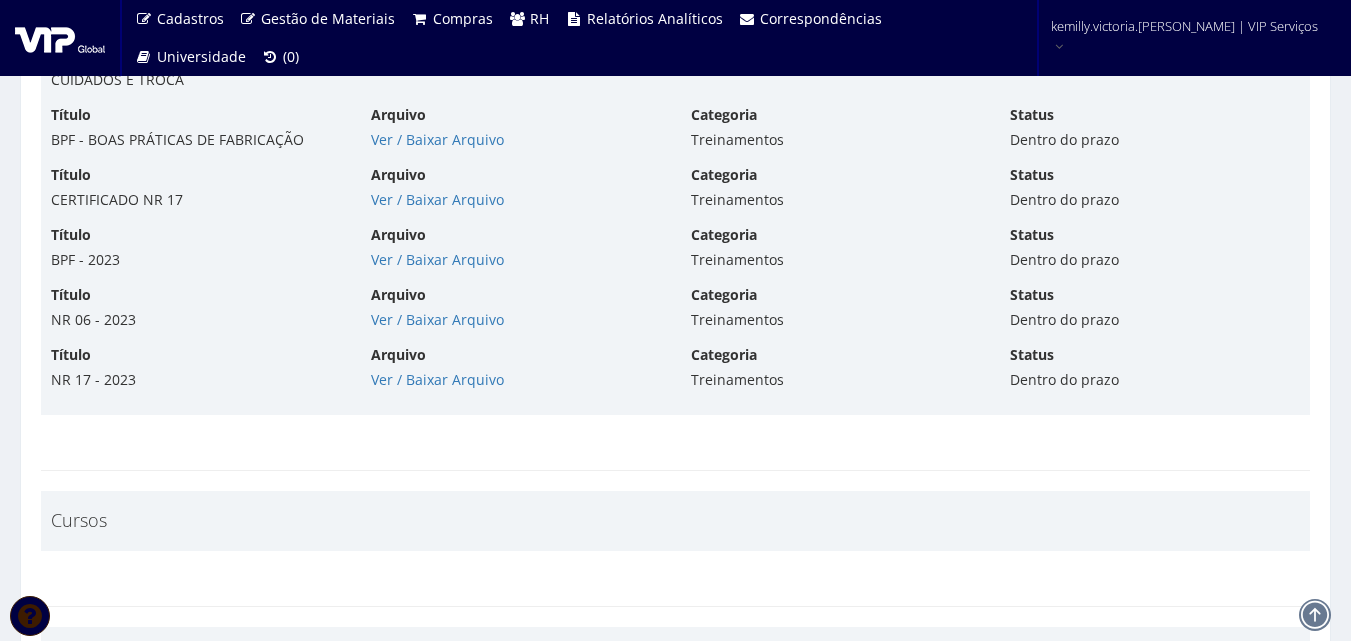 scroll, scrollTop: 10100, scrollLeft: 0, axis: vertical 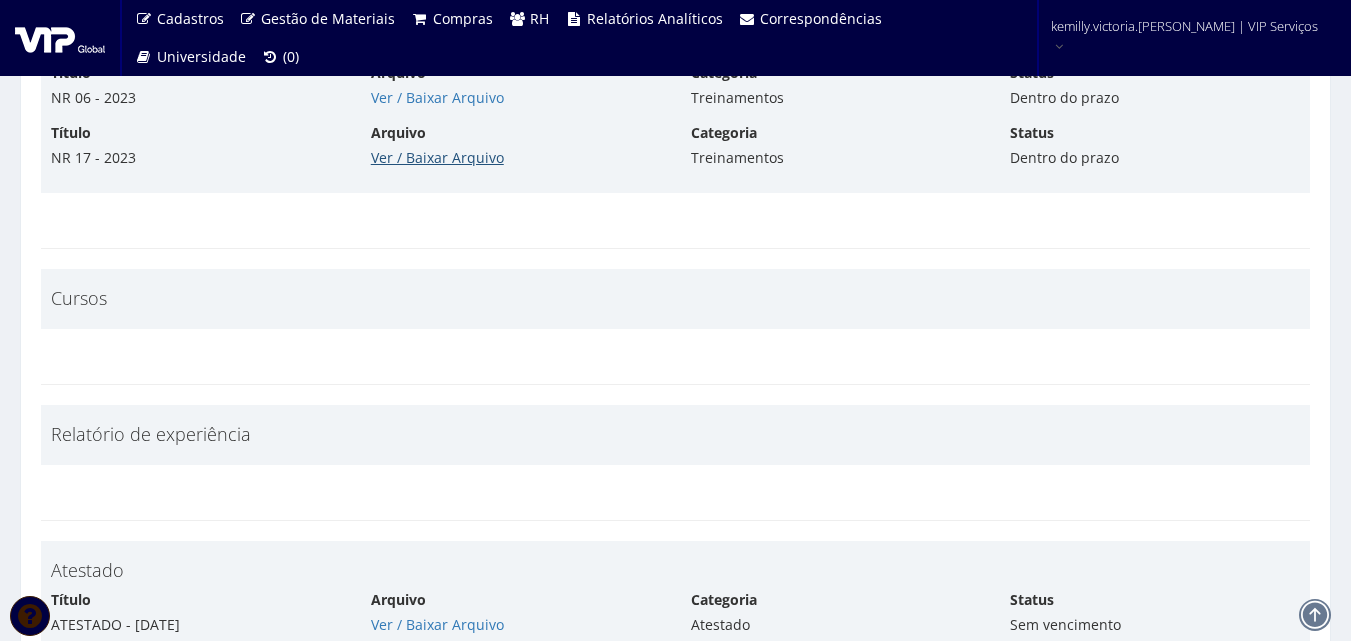 click on "Ver /
Baixar
Arquivo" at bounding box center [437, 157] 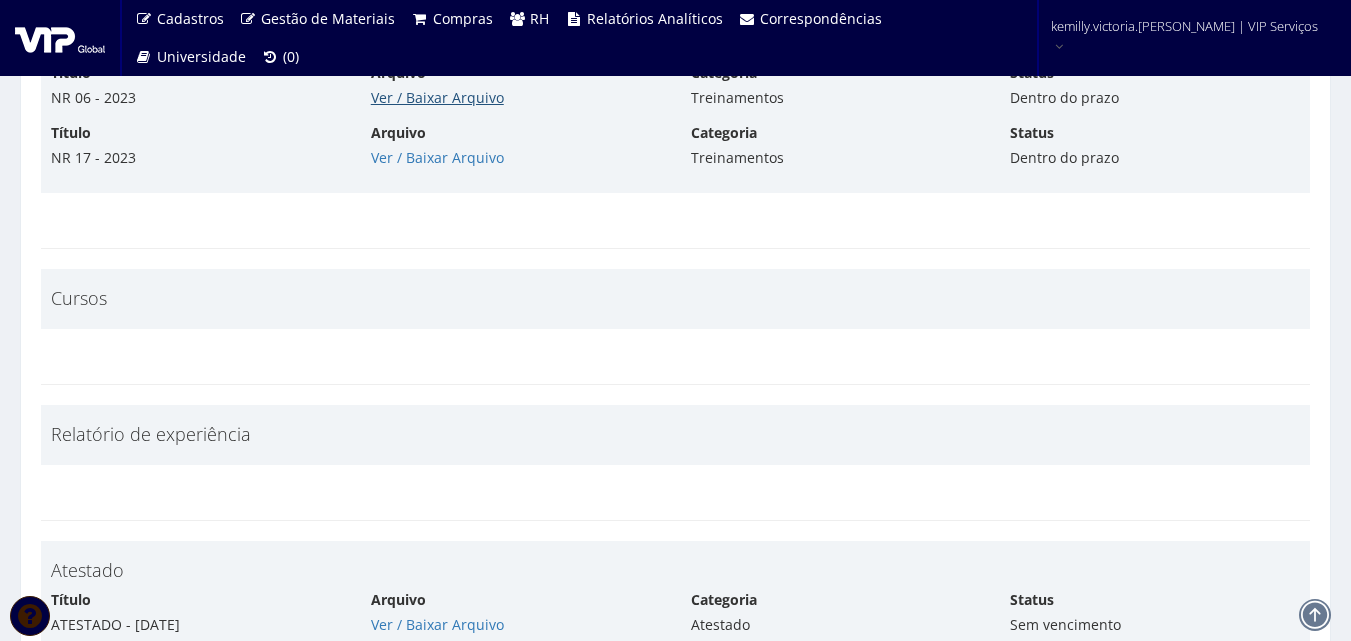 click on "Ver /
Baixar
Arquivo" at bounding box center [437, 97] 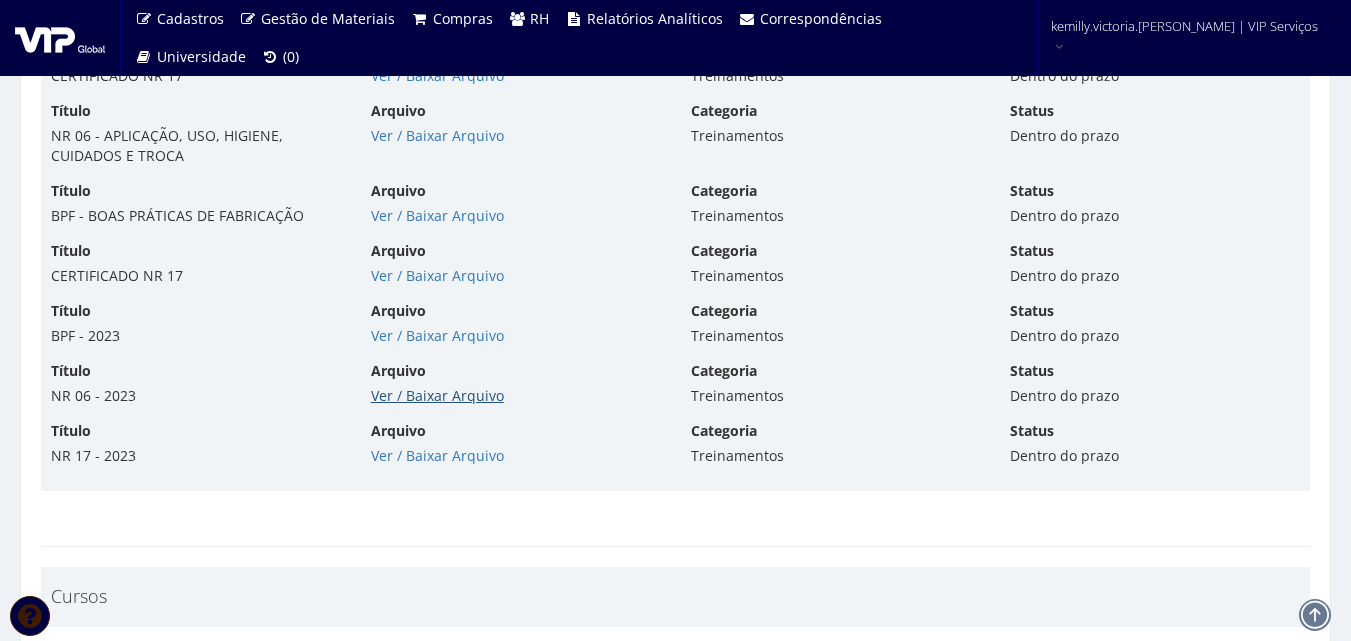 scroll, scrollTop: 9800, scrollLeft: 0, axis: vertical 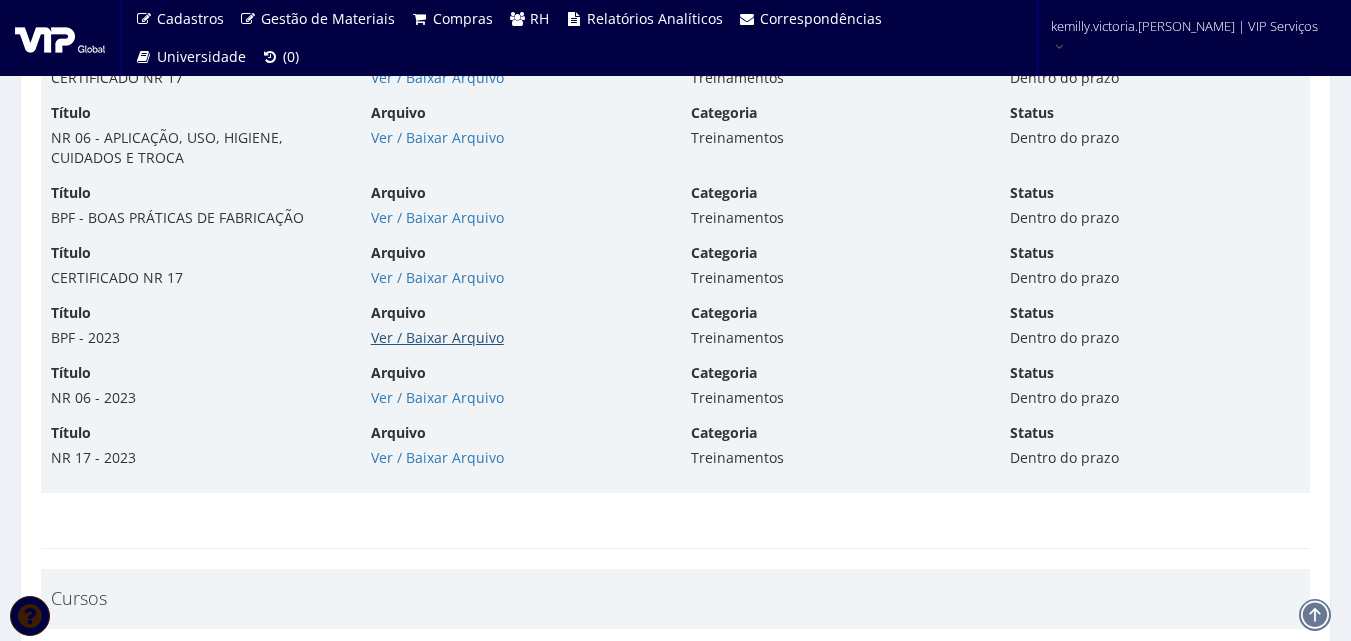 click on "Ver /
Baixar
Arquivo" at bounding box center (437, 337) 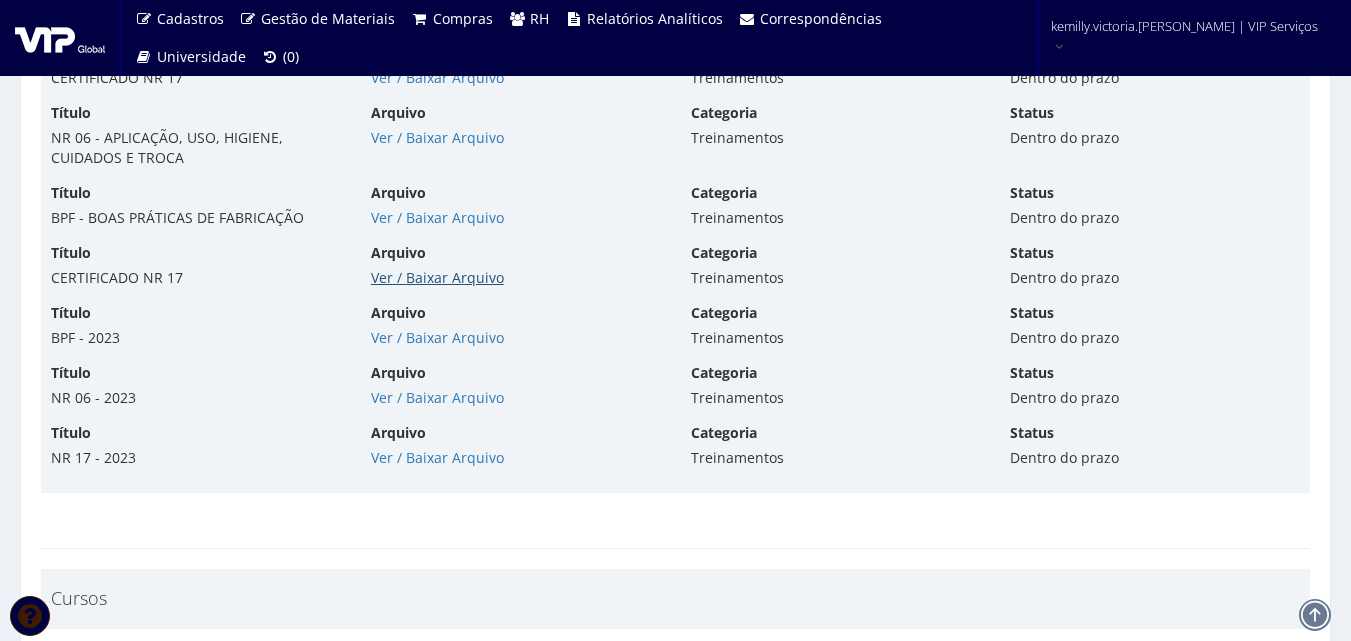 click on "Ver /
Baixar
Arquivo" at bounding box center (437, 277) 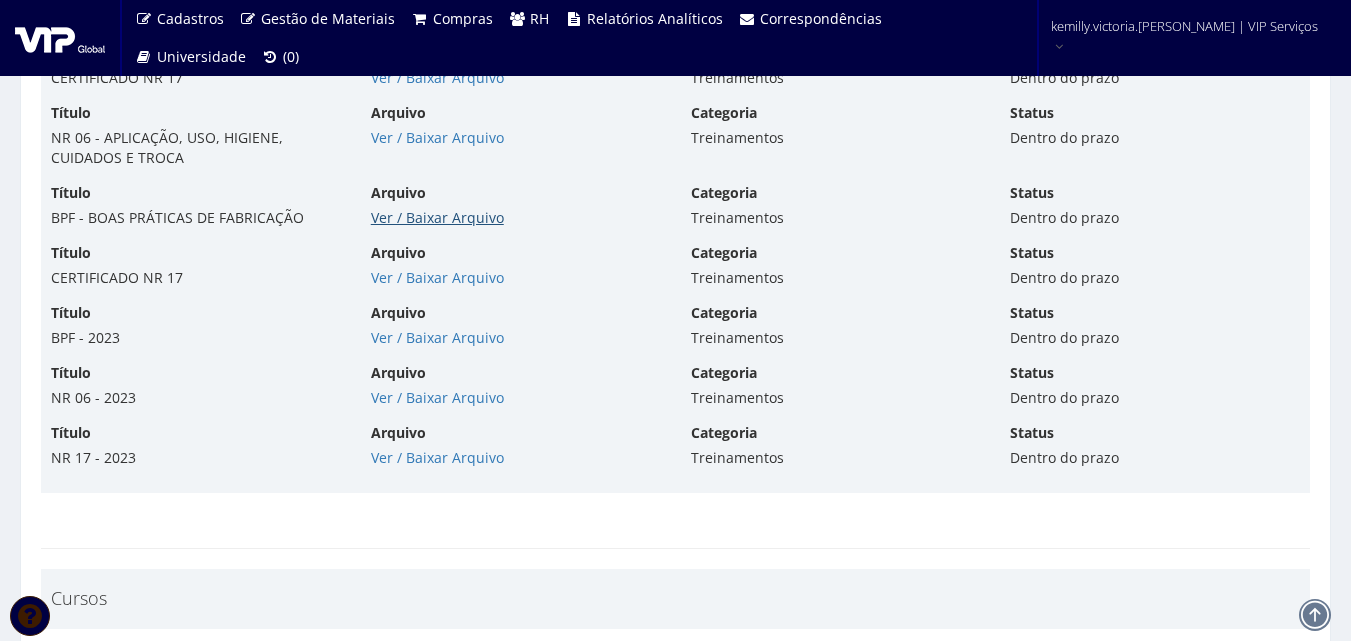 click on "Ver /
Baixar
Arquivo" at bounding box center (437, 217) 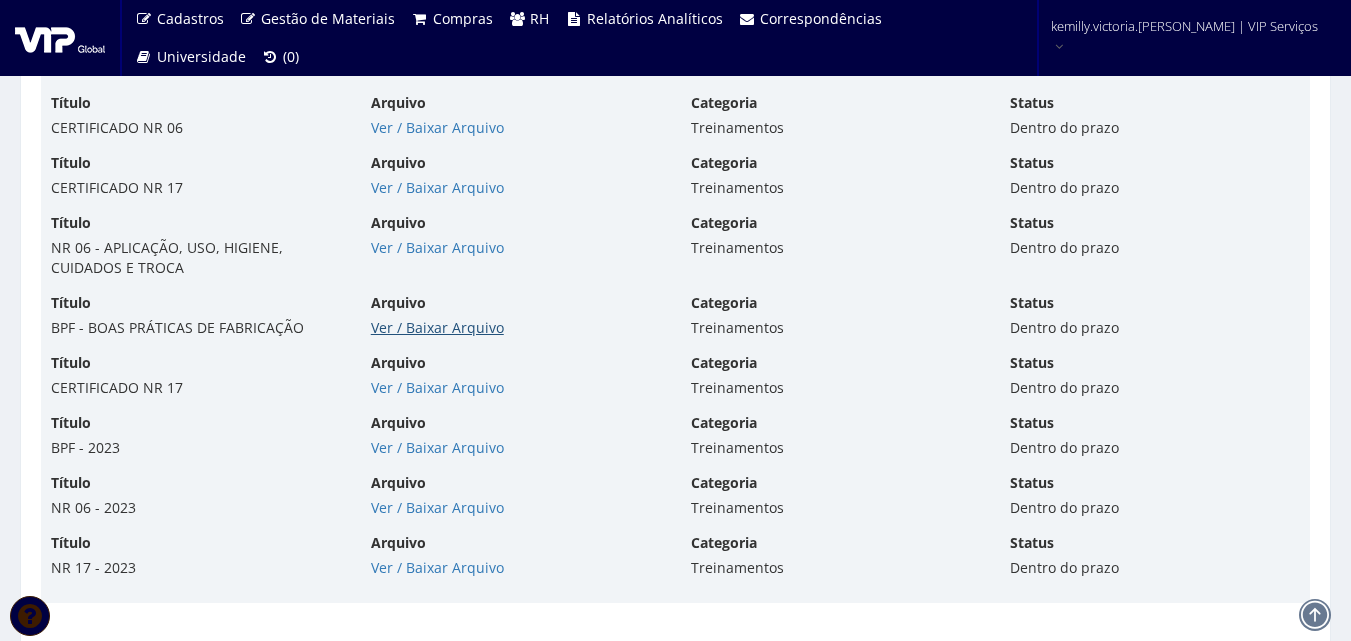 scroll, scrollTop: 9600, scrollLeft: 0, axis: vertical 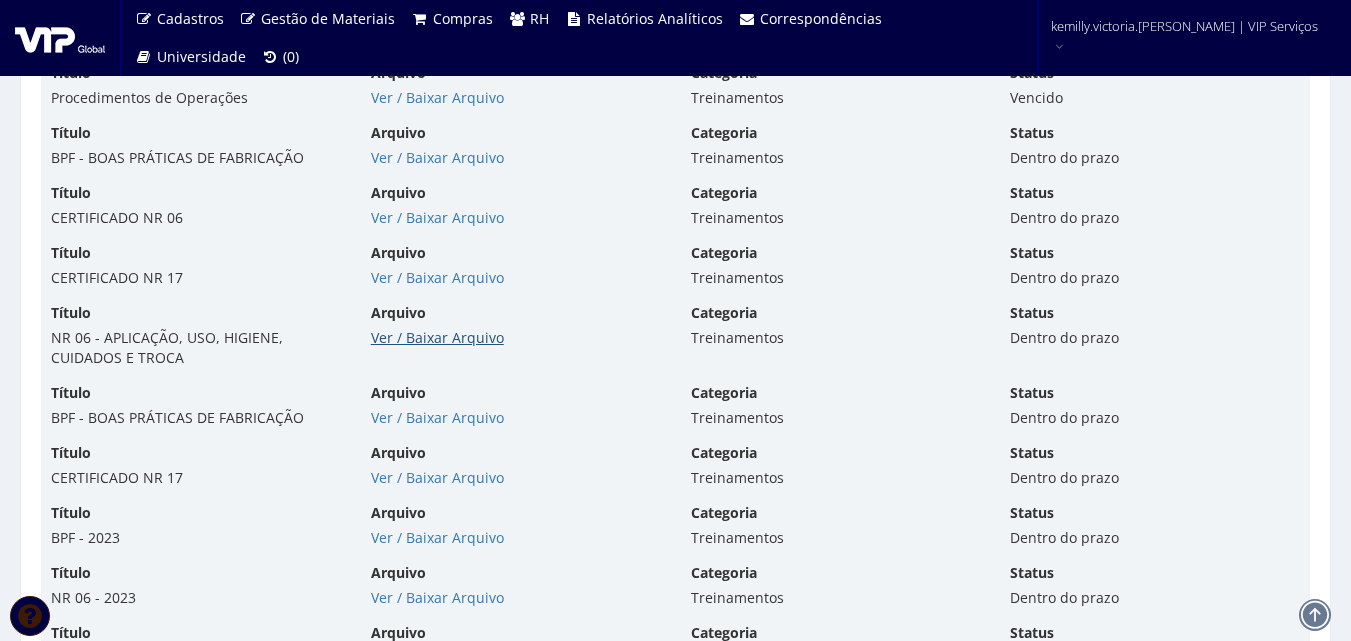 click on "Ver /
Baixar
Arquivo" at bounding box center (437, 337) 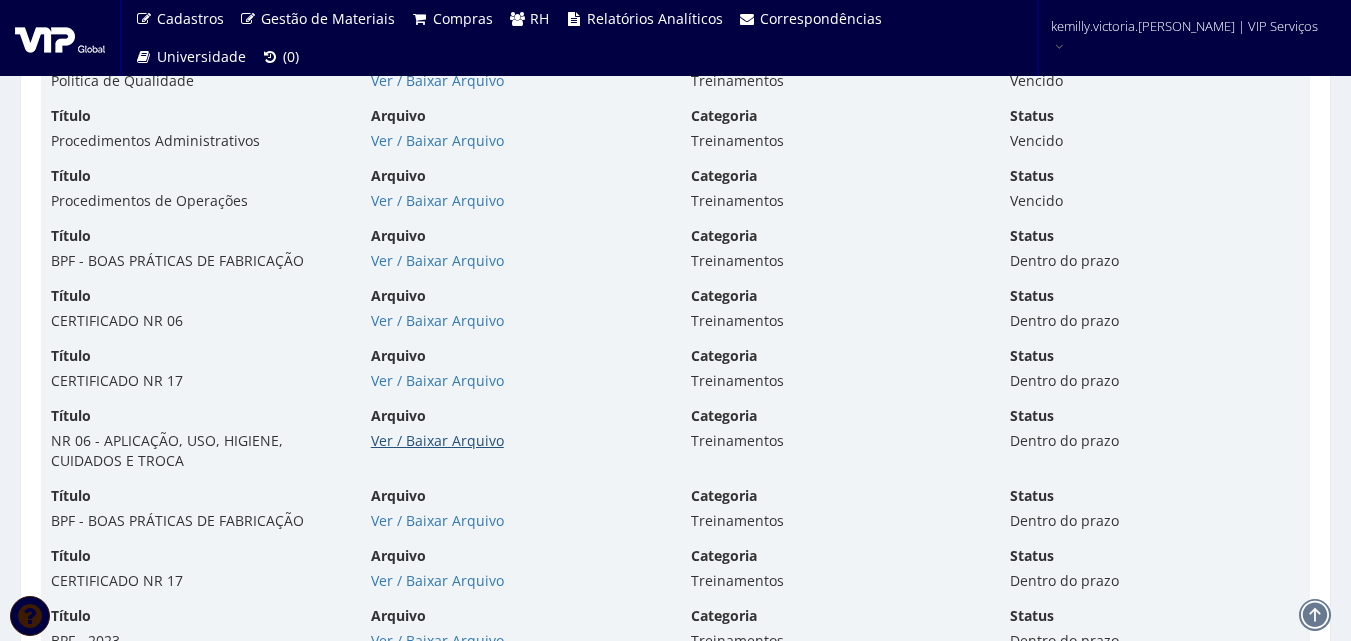 scroll, scrollTop: 9400, scrollLeft: 0, axis: vertical 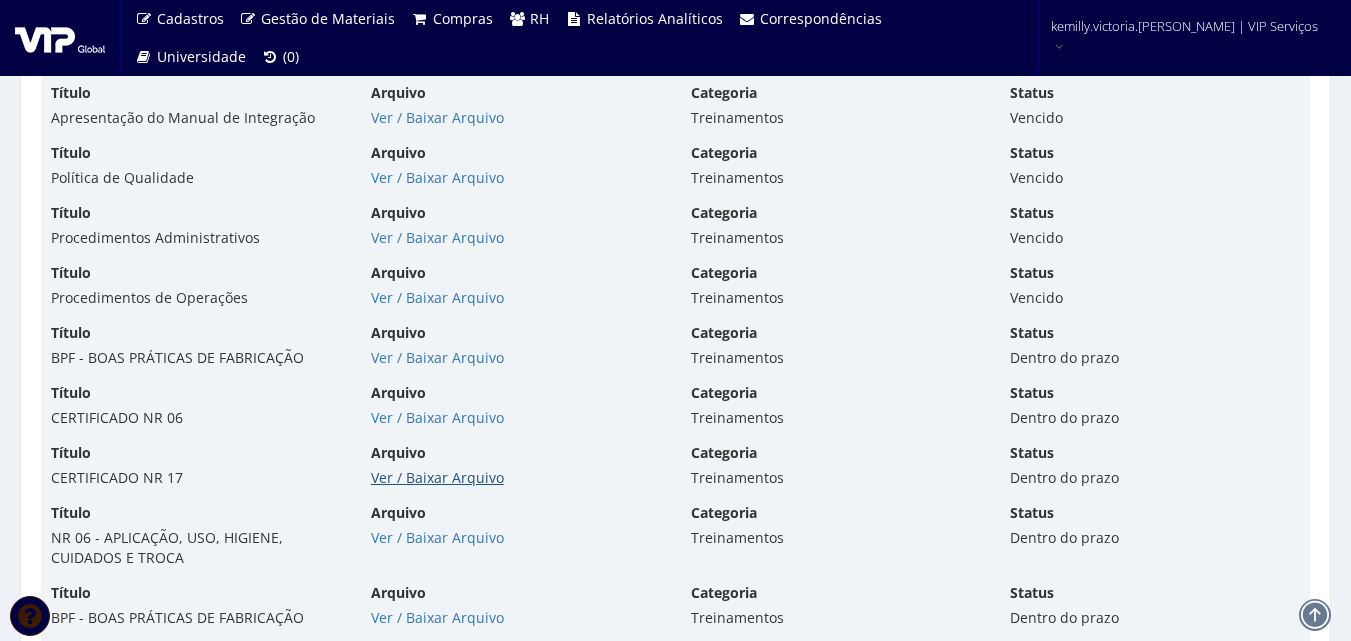 click on "Ver /
Baixar
Arquivo" at bounding box center [437, 477] 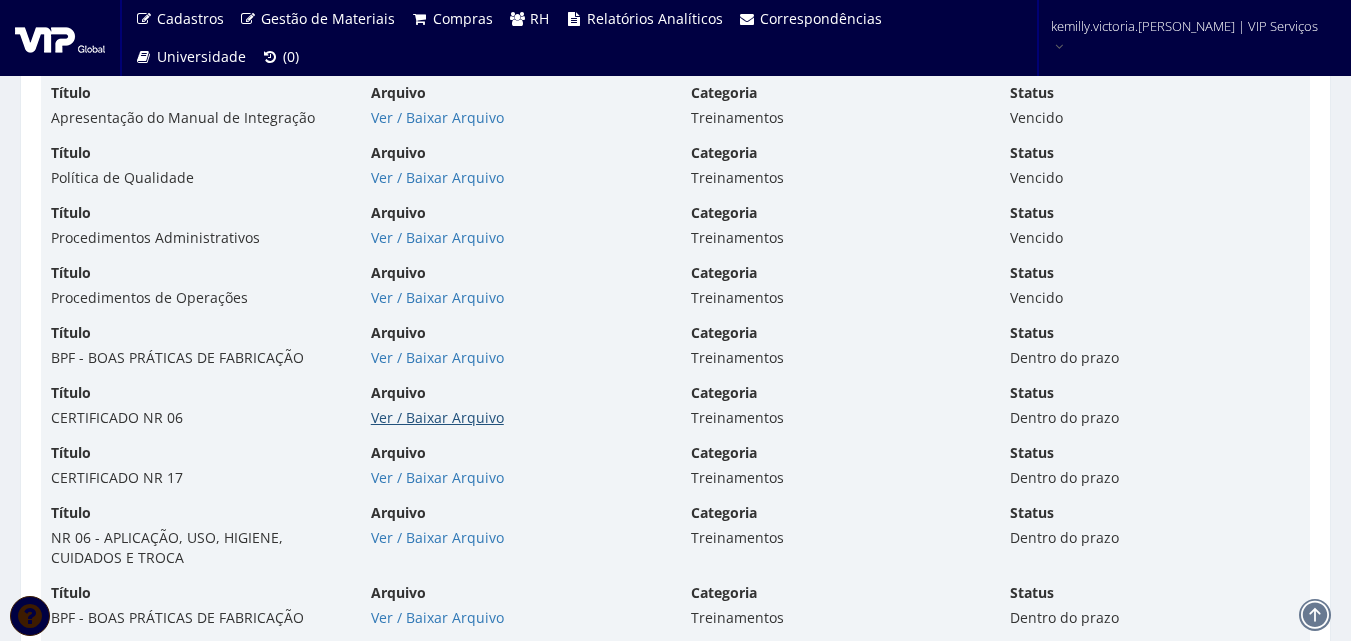 click on "Ver /
Baixar
Arquivo" at bounding box center [437, 417] 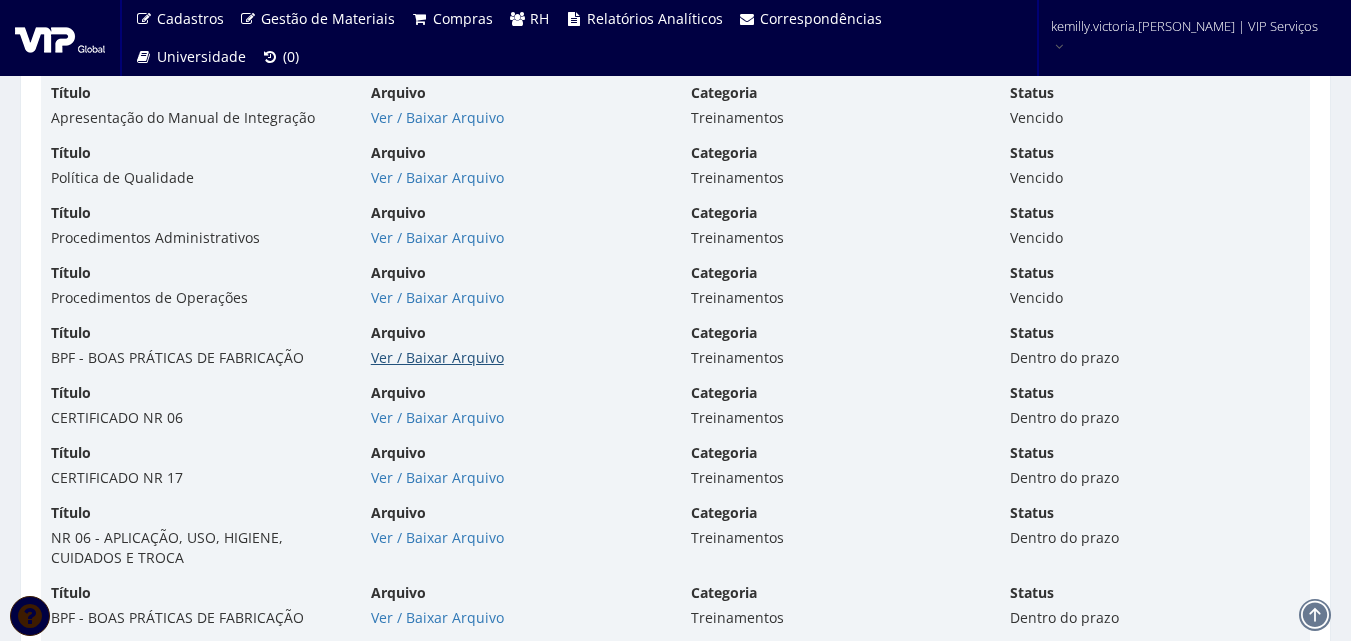 click on "Ver /
Baixar
Arquivo" at bounding box center (437, 357) 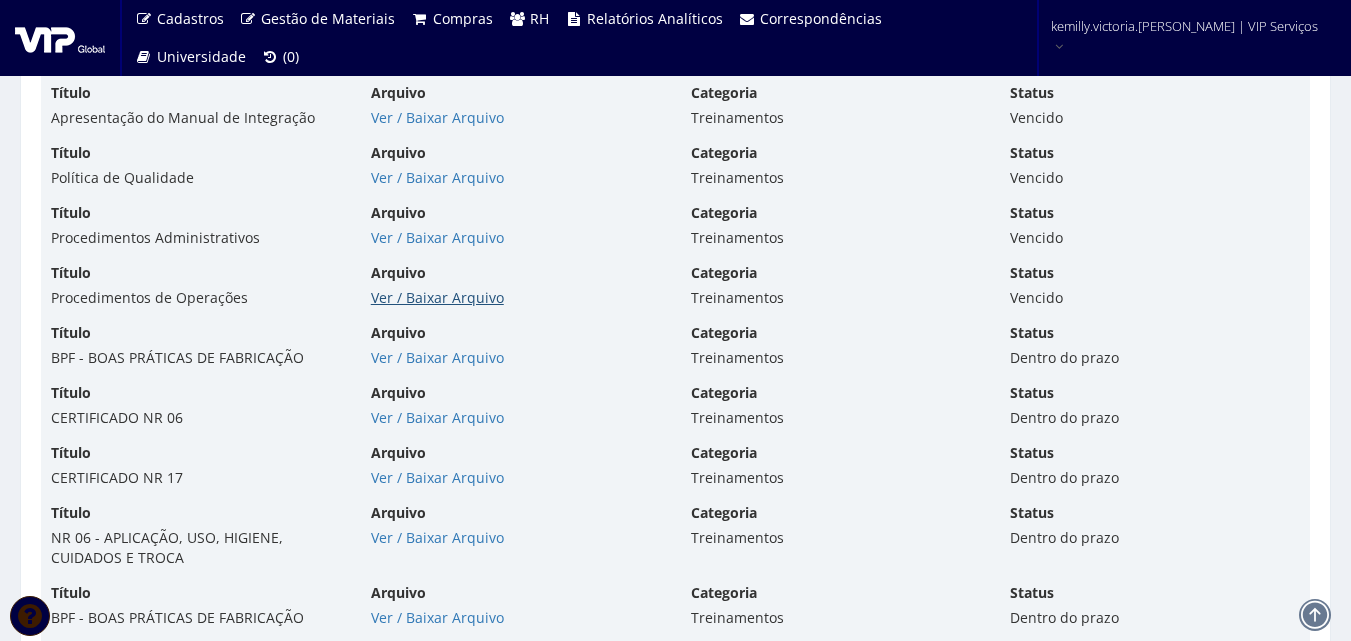 click on "Ver /
Baixar
Arquivo" at bounding box center [437, 297] 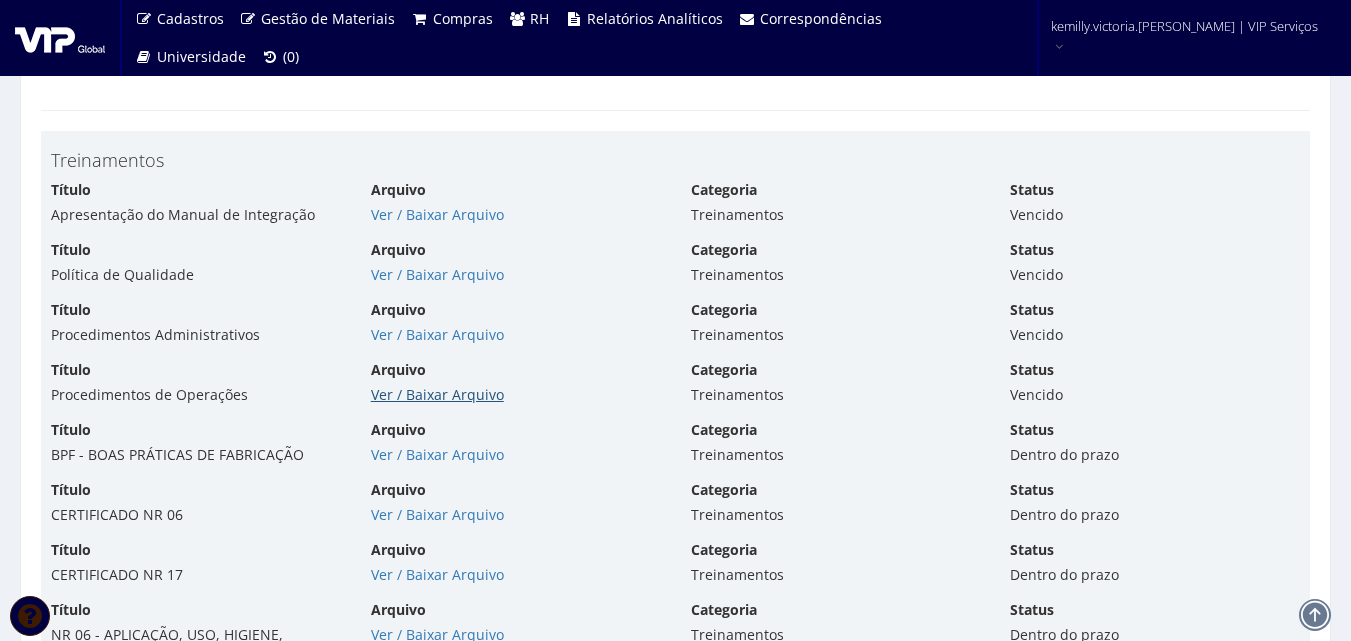 scroll, scrollTop: 9200, scrollLeft: 0, axis: vertical 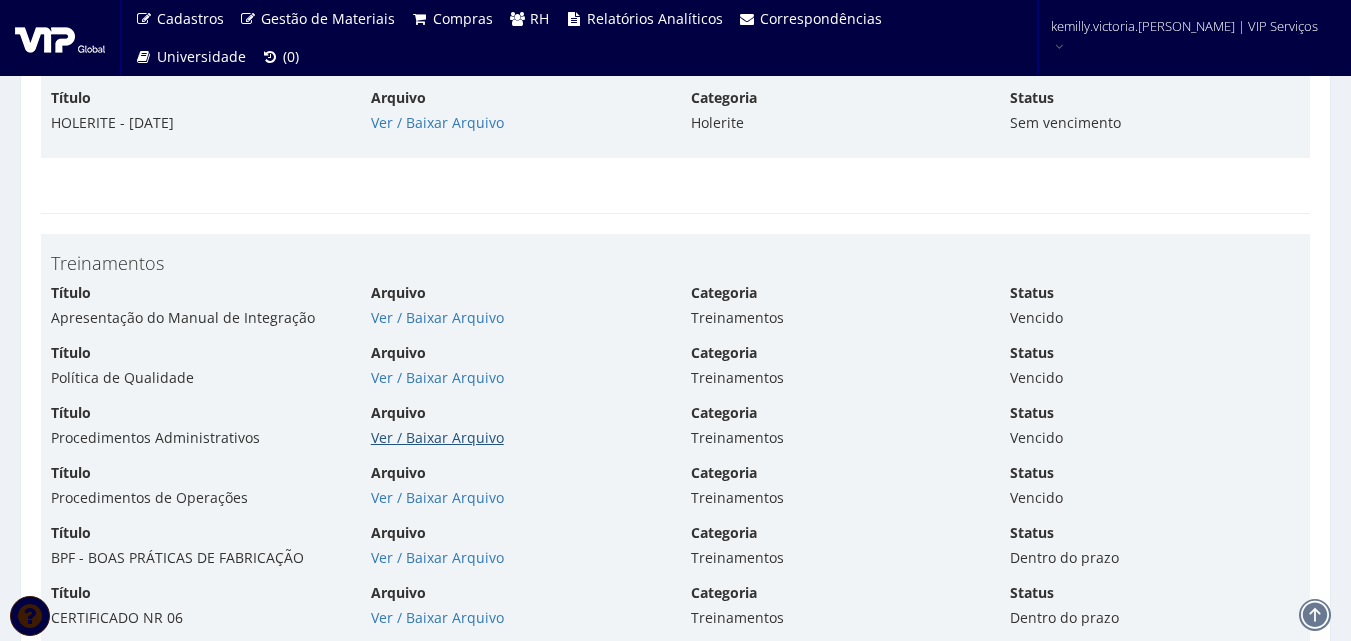 click on "Ver /
Baixar
Arquivo" at bounding box center [437, 437] 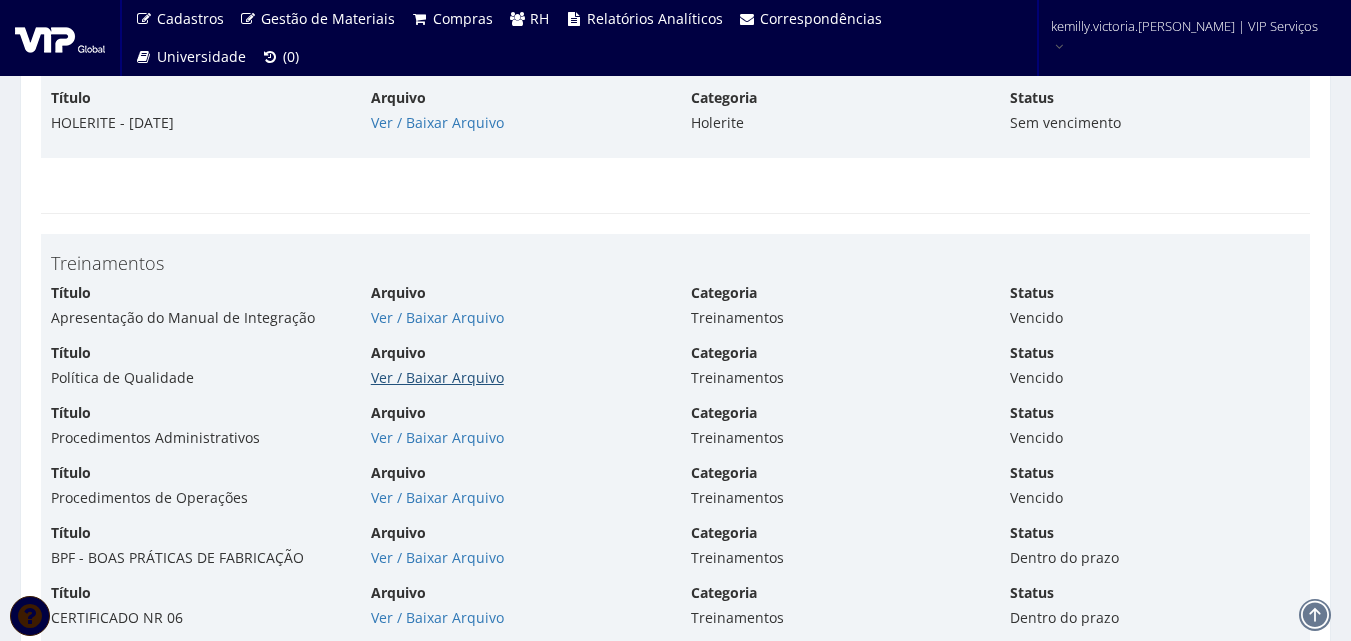 click on "Ver /
Baixar
Arquivo" at bounding box center [437, 377] 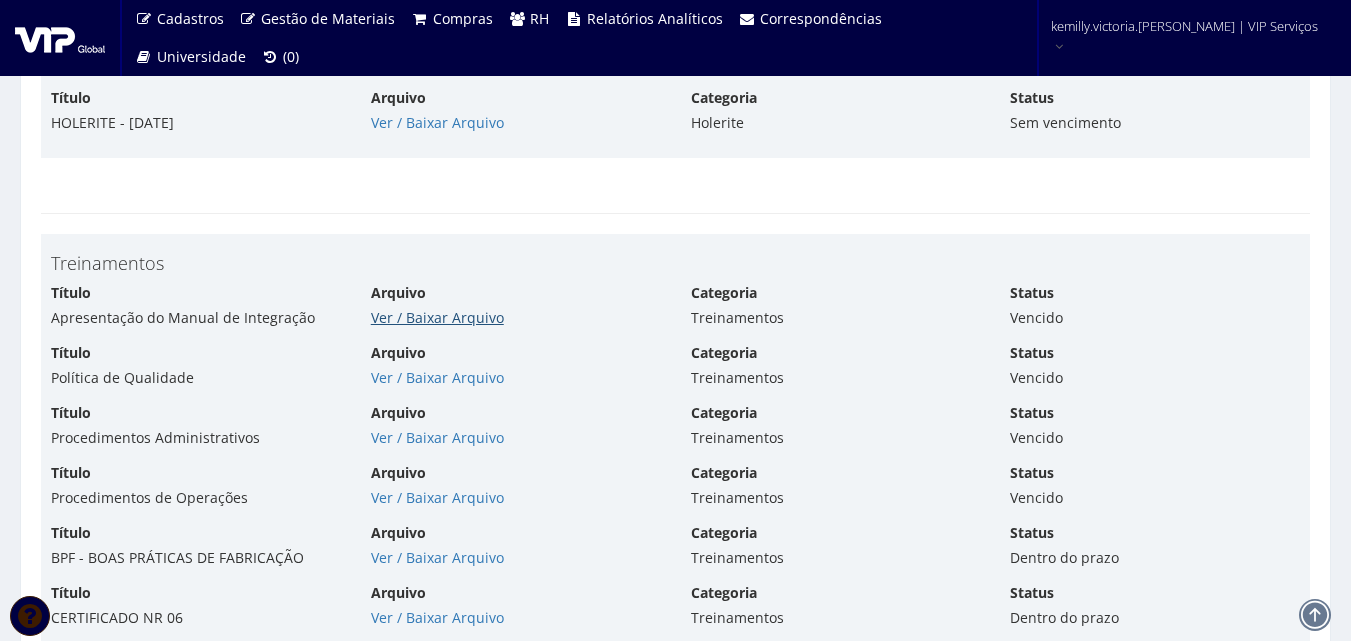 click on "Ver /
Baixar
Arquivo" at bounding box center (437, 317) 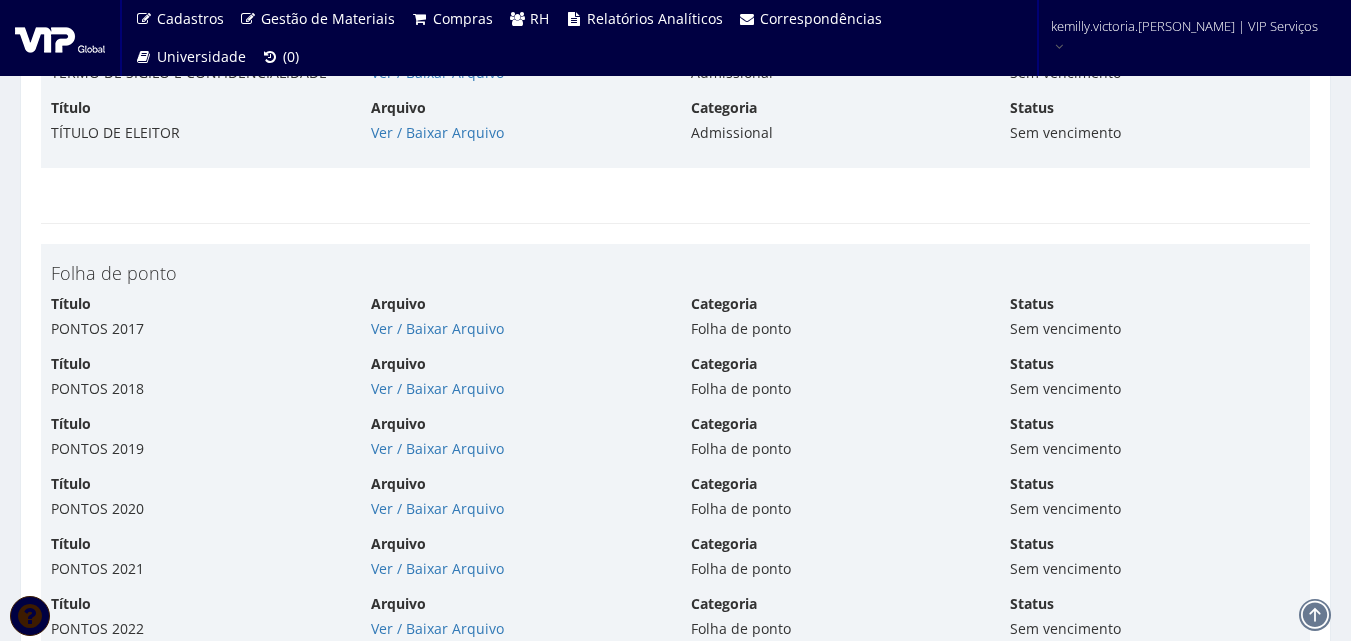scroll, scrollTop: 5800, scrollLeft: 0, axis: vertical 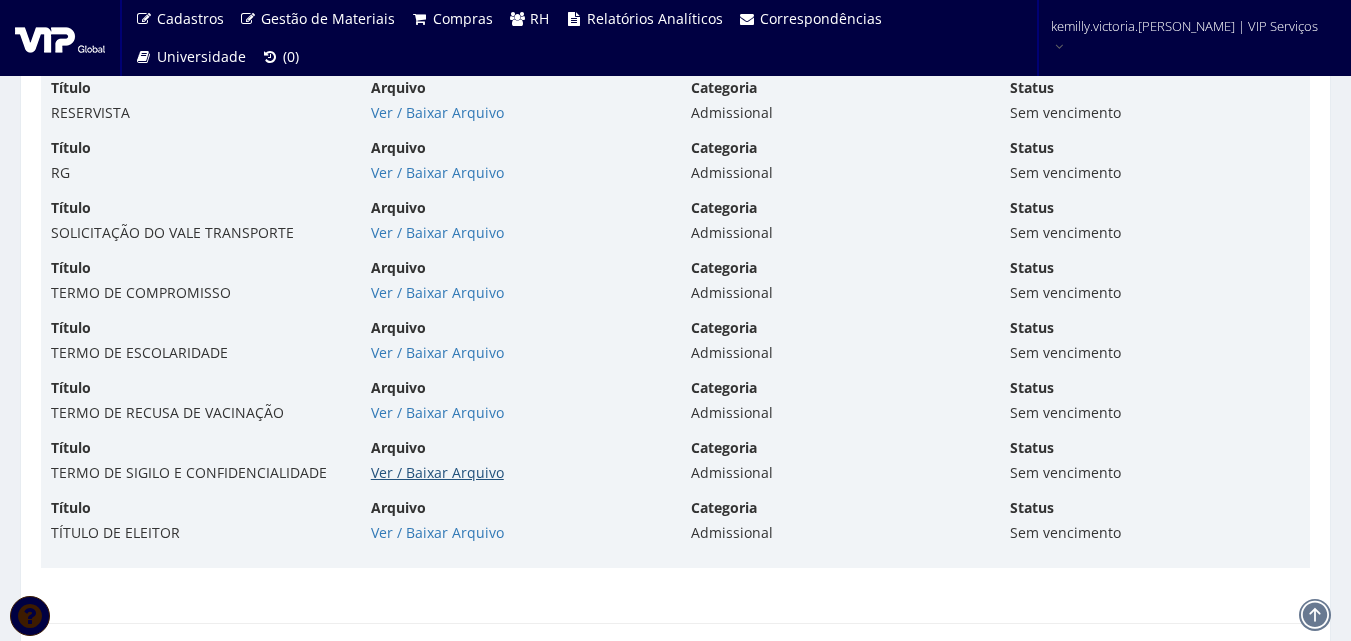 click on "Ver /
Baixar
Arquivo" at bounding box center [437, 472] 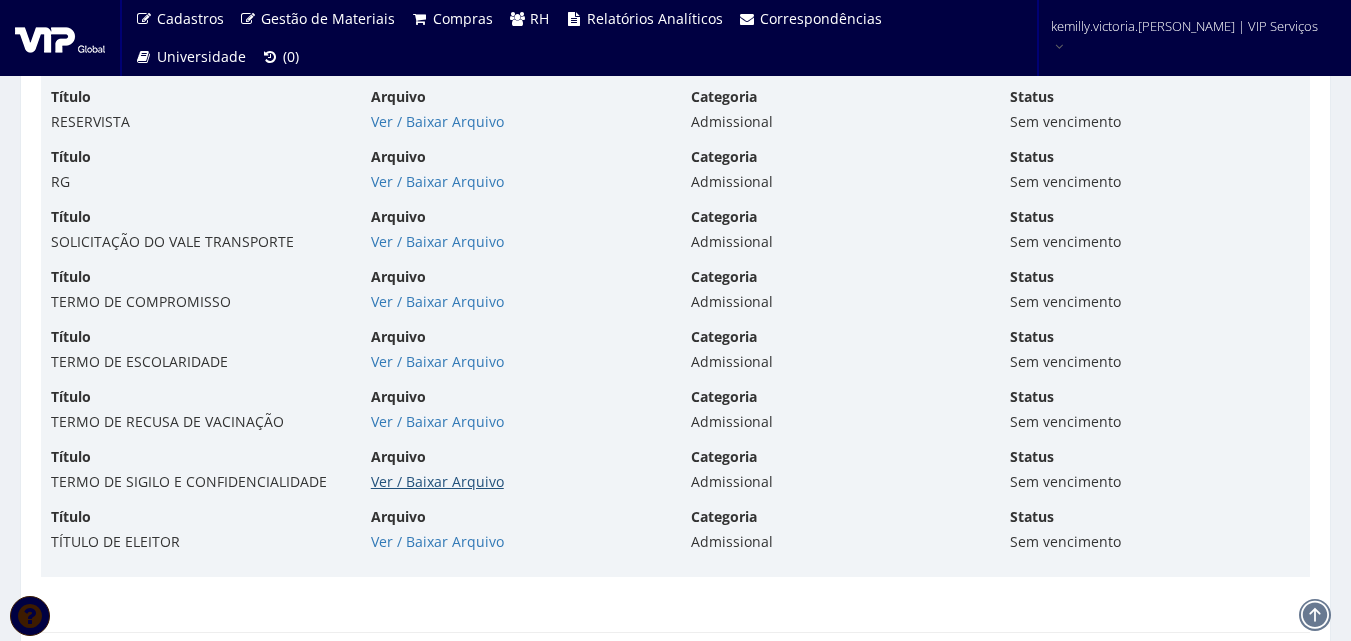 scroll, scrollTop: 5800, scrollLeft: 0, axis: vertical 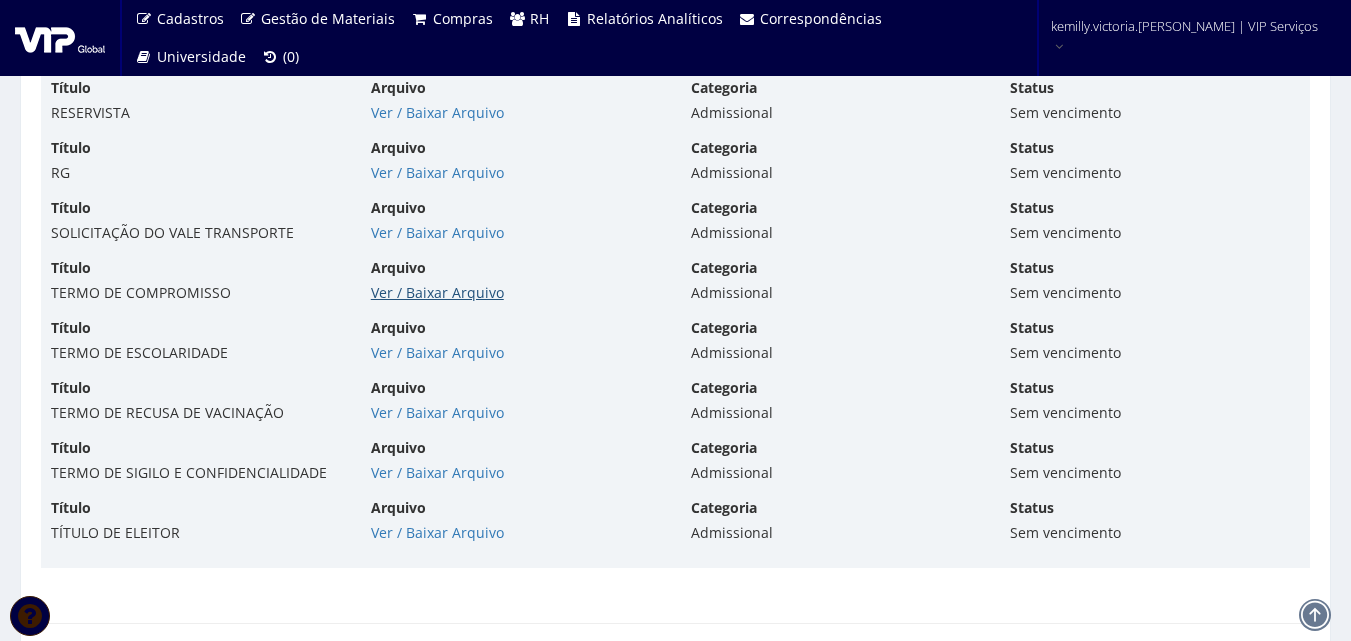 click on "Ver /
Baixar
Arquivo" at bounding box center (437, 292) 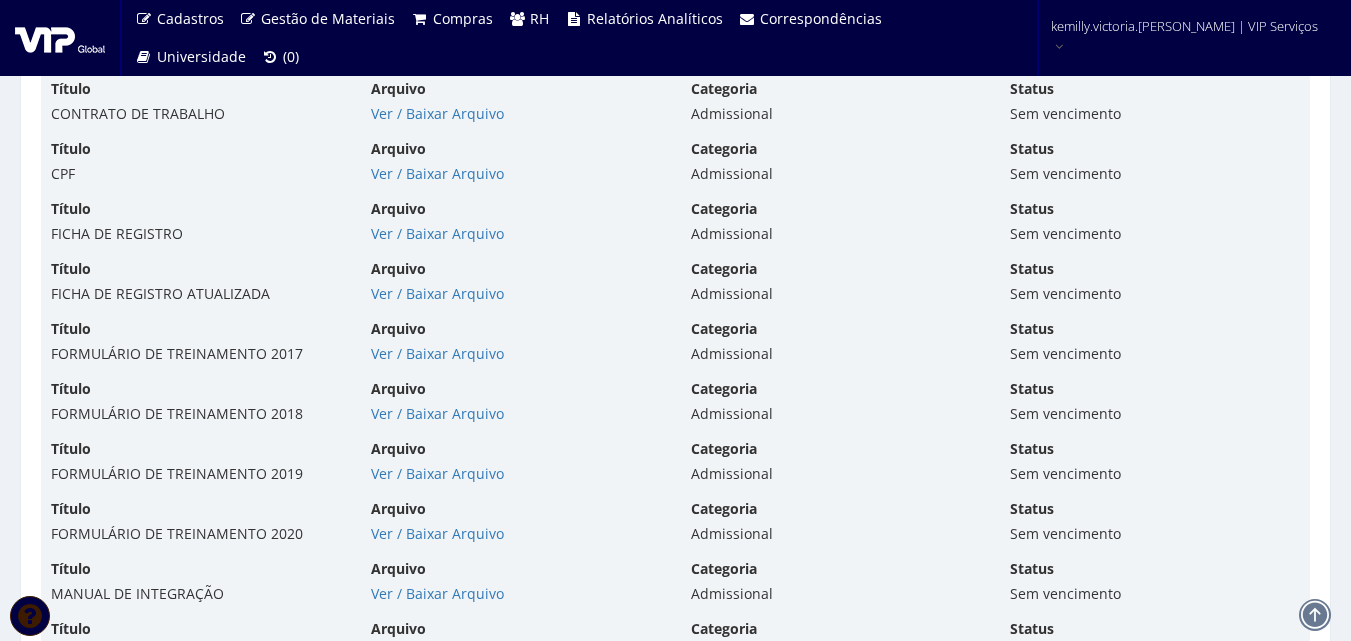 scroll, scrollTop: 5100, scrollLeft: 0, axis: vertical 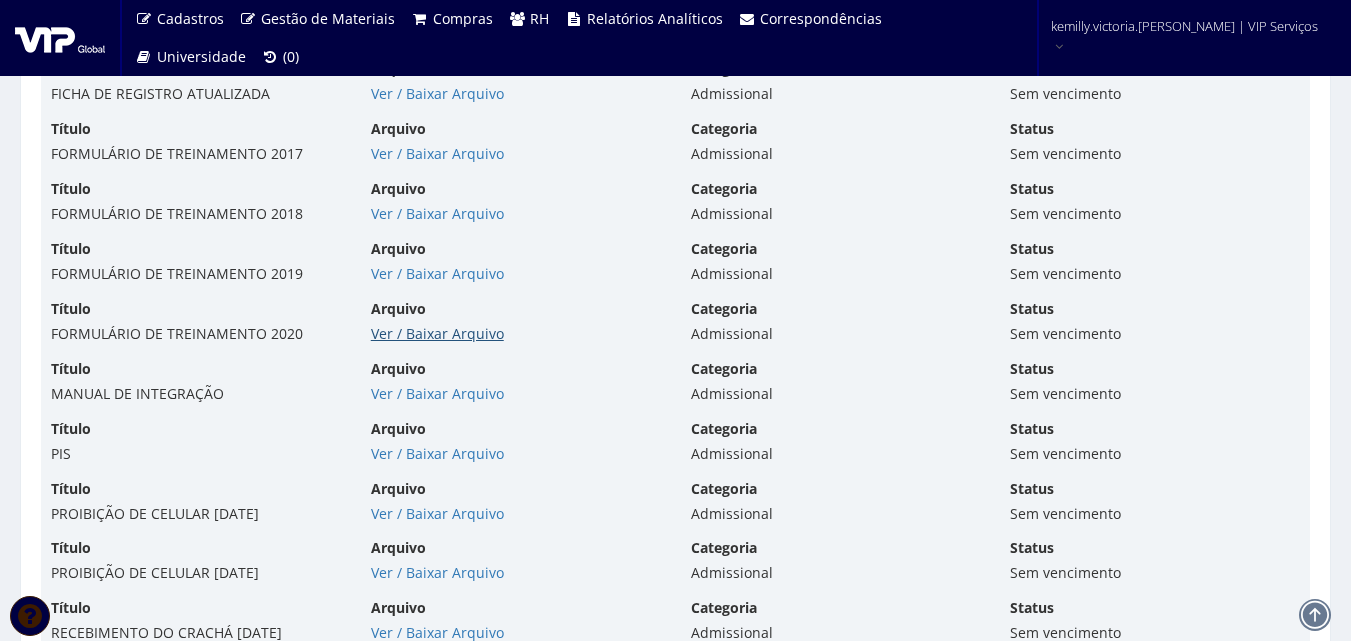 click on "Ver /
Baixar
Arquivo" at bounding box center [437, 333] 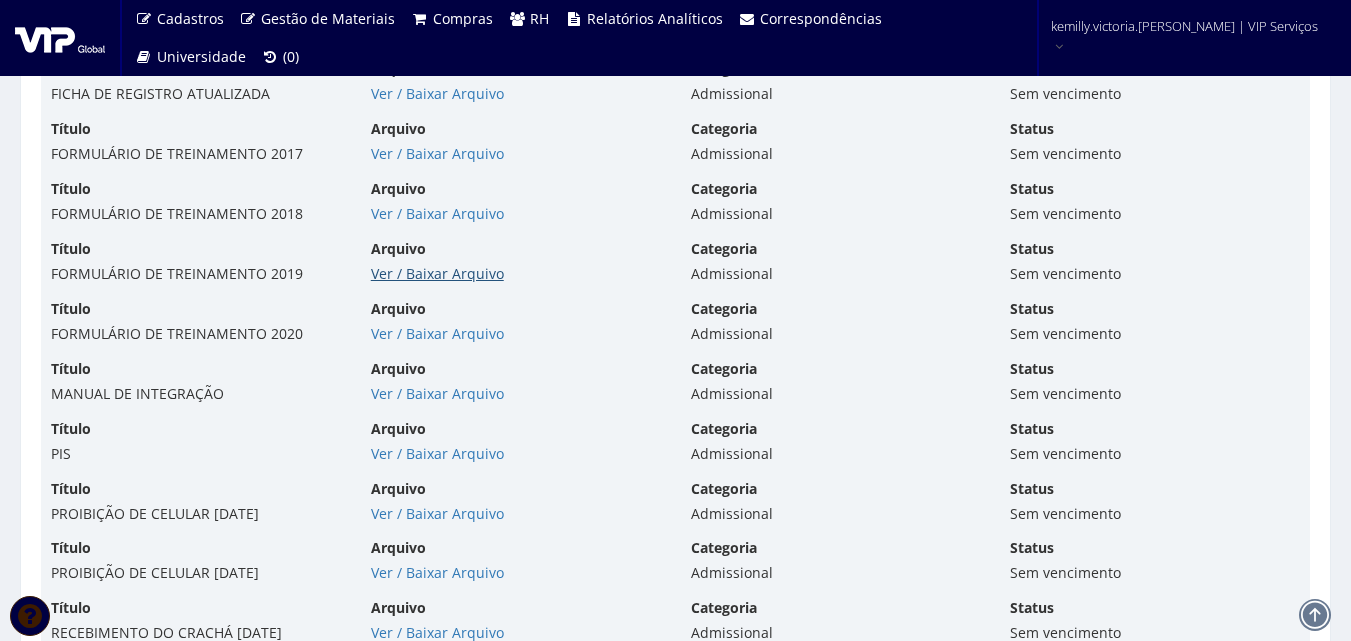 click on "Ver /
Baixar
Arquivo" at bounding box center (437, 273) 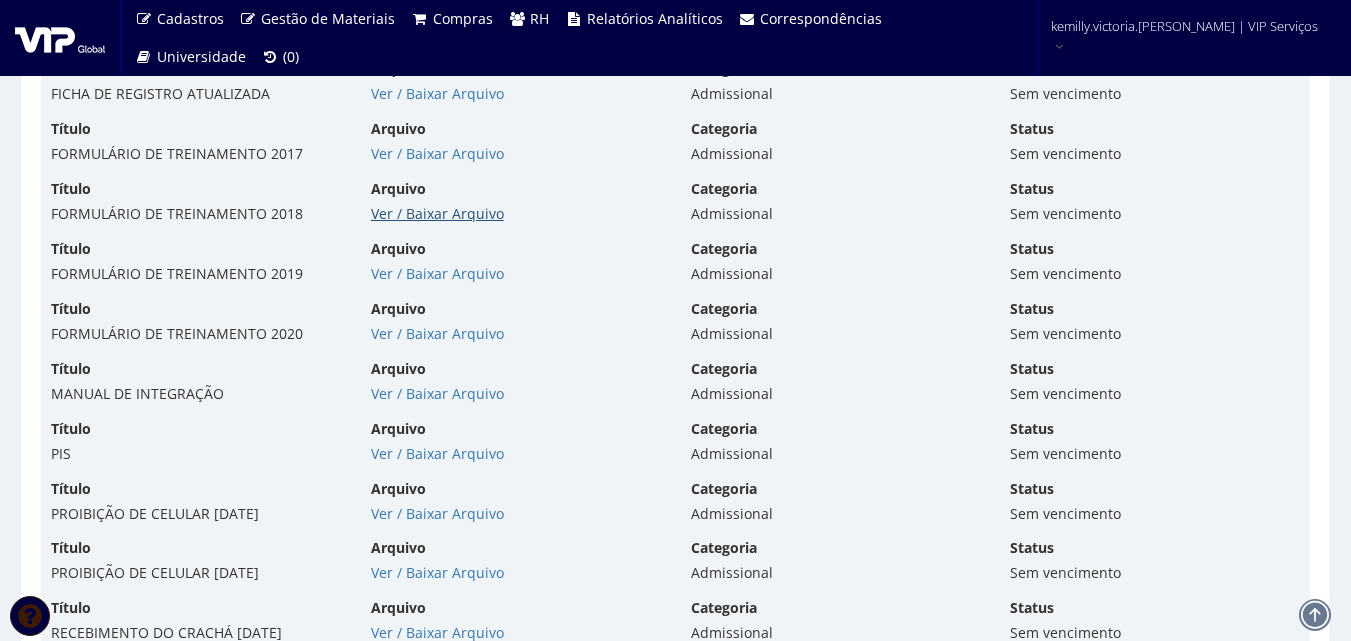 click on "Ver /
Baixar
Arquivo" at bounding box center [437, 213] 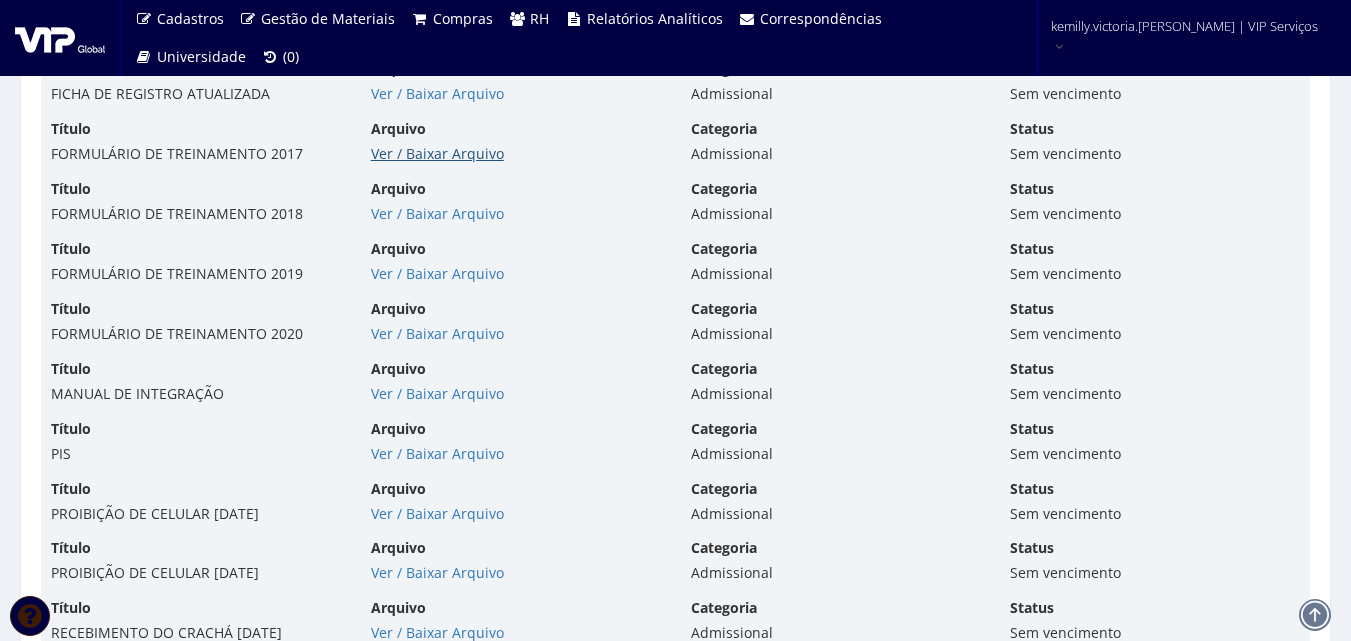 click on "Ver /
Baixar
Arquivo" at bounding box center [437, 153] 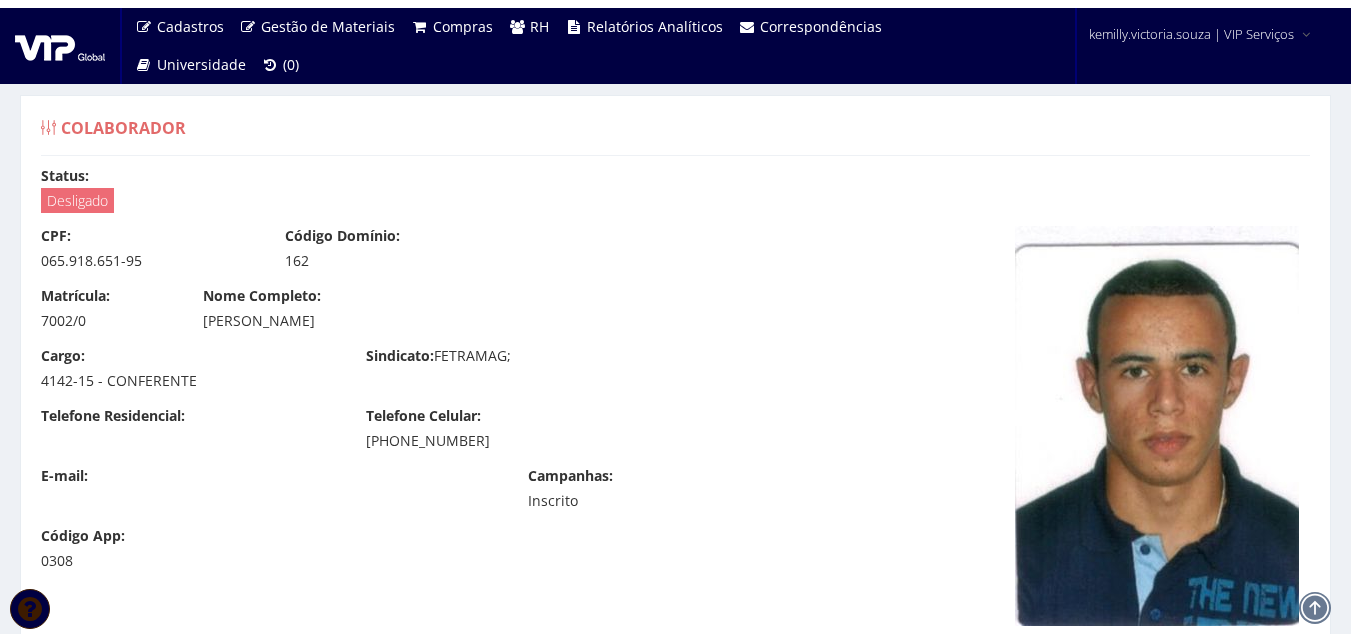scroll, scrollTop: 5118, scrollLeft: 0, axis: vertical 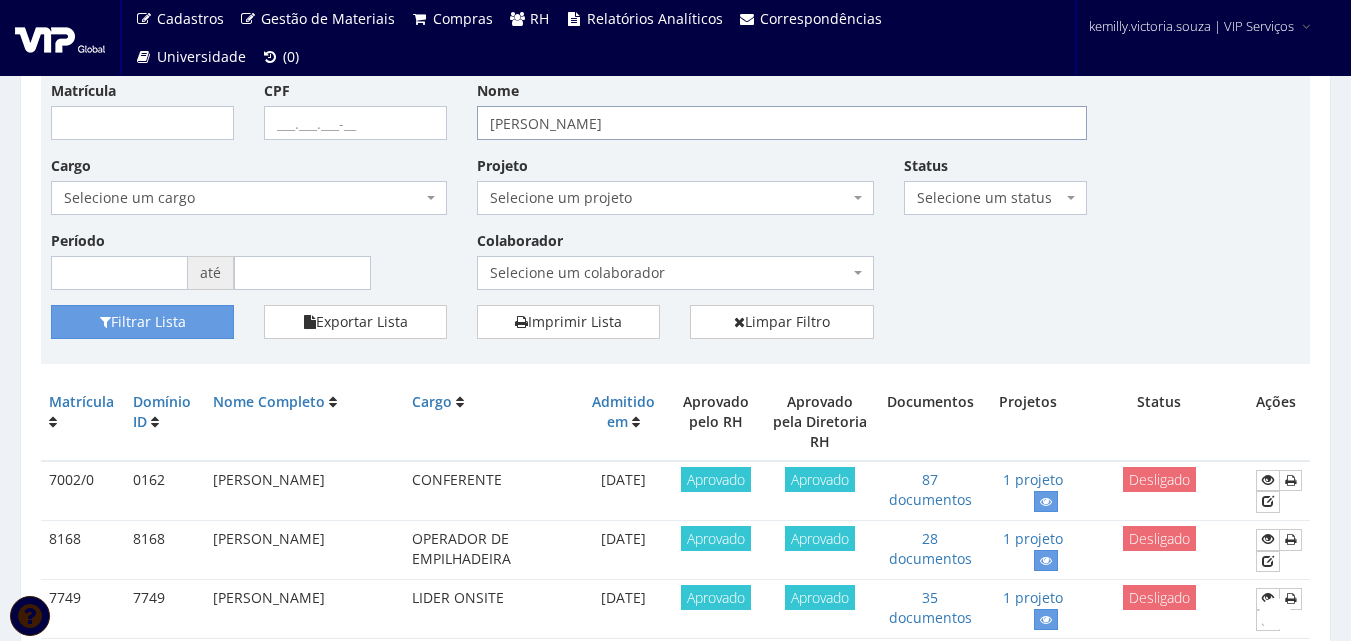 drag, startPoint x: 606, startPoint y: 136, endPoint x: 323, endPoint y: 147, distance: 283.2137 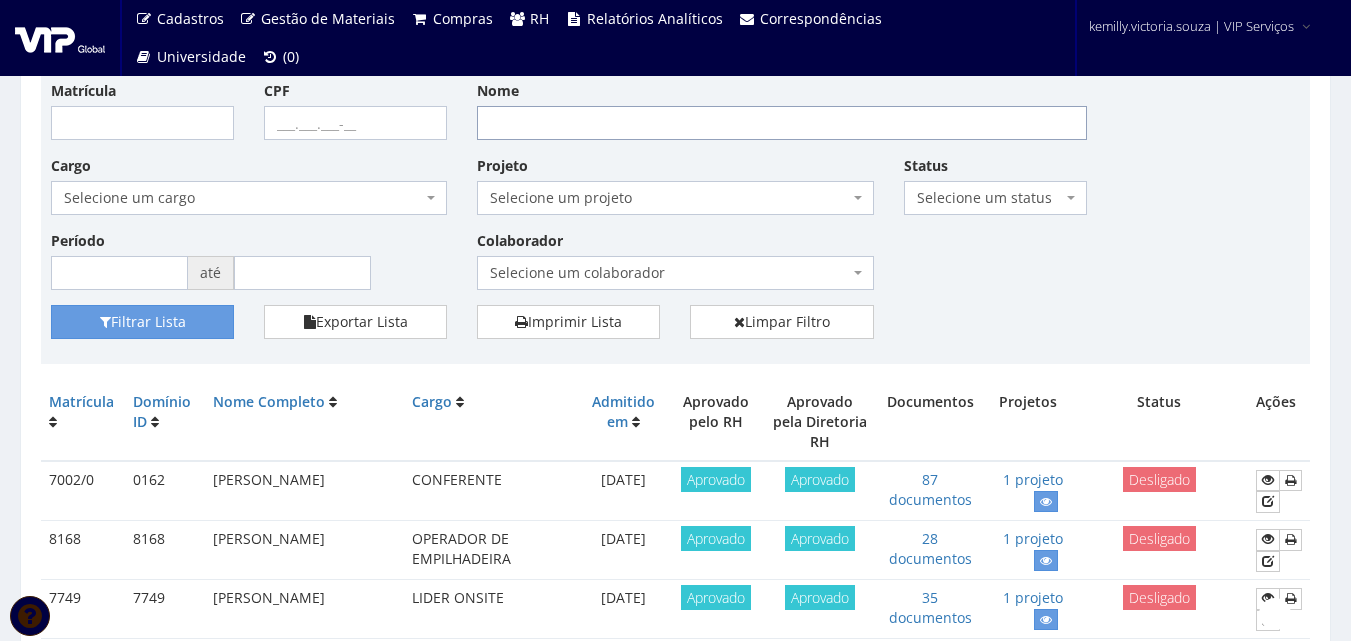 type on "," 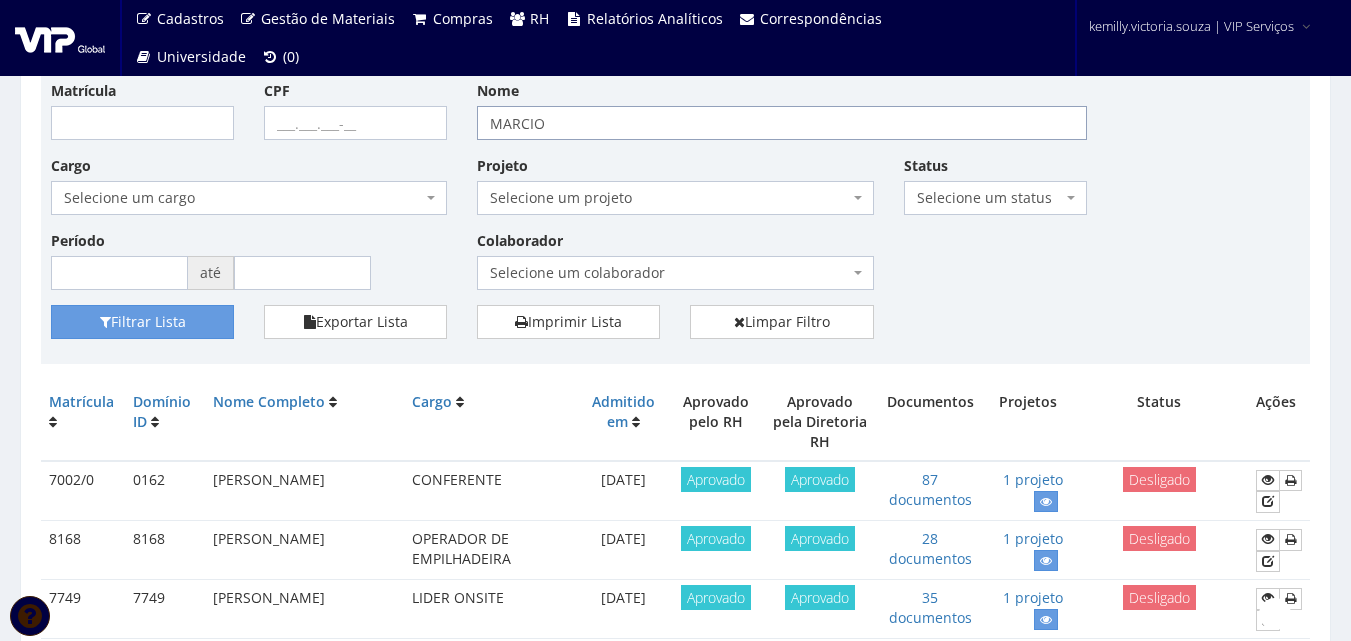 type on "[PERSON_NAME]" 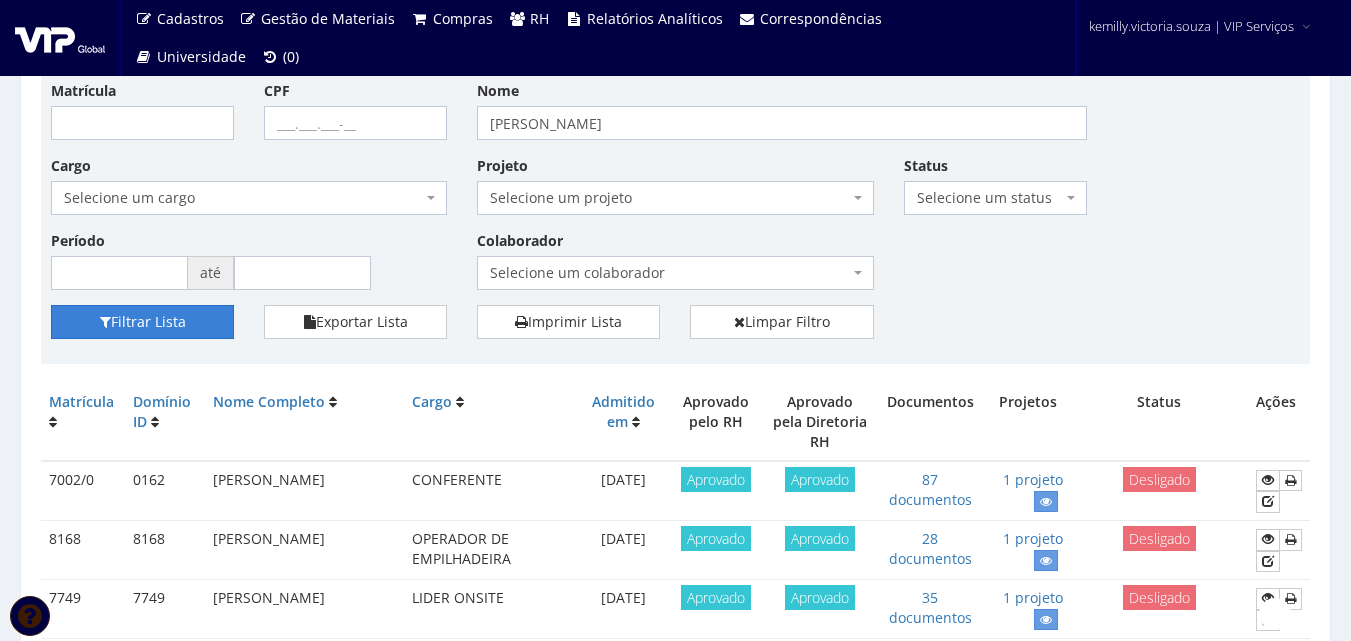 click on "Filtrar Lista" at bounding box center (142, 322) 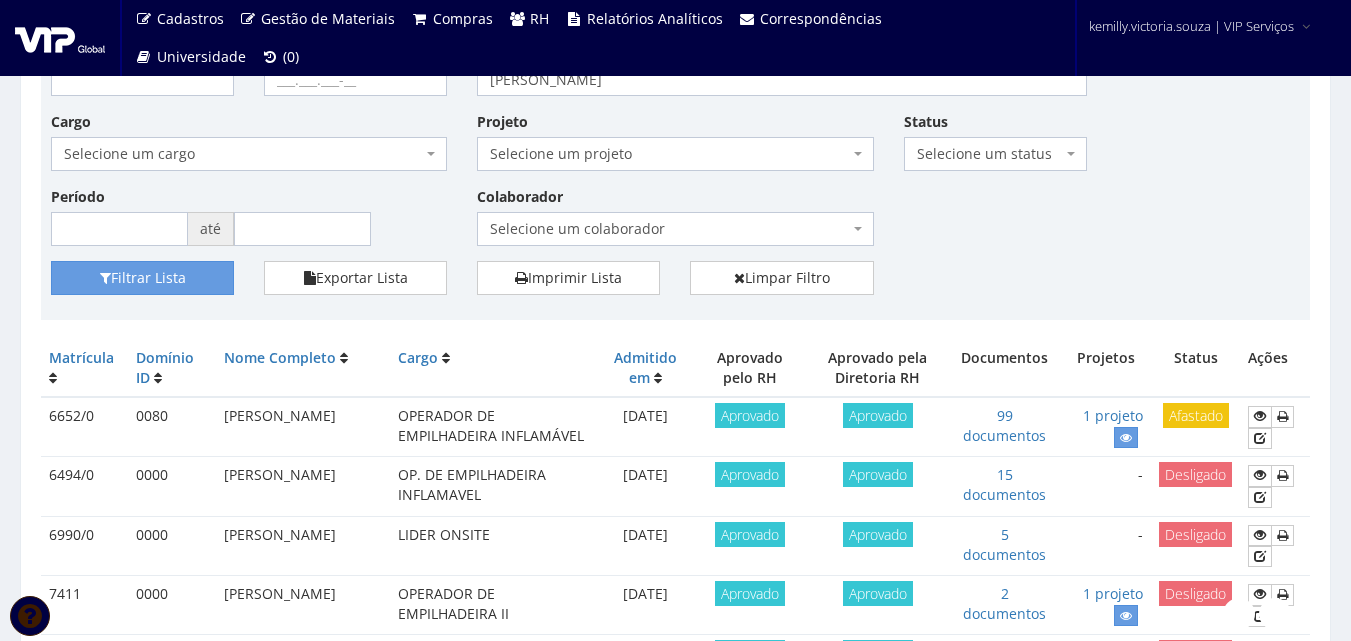 scroll, scrollTop: 0, scrollLeft: 0, axis: both 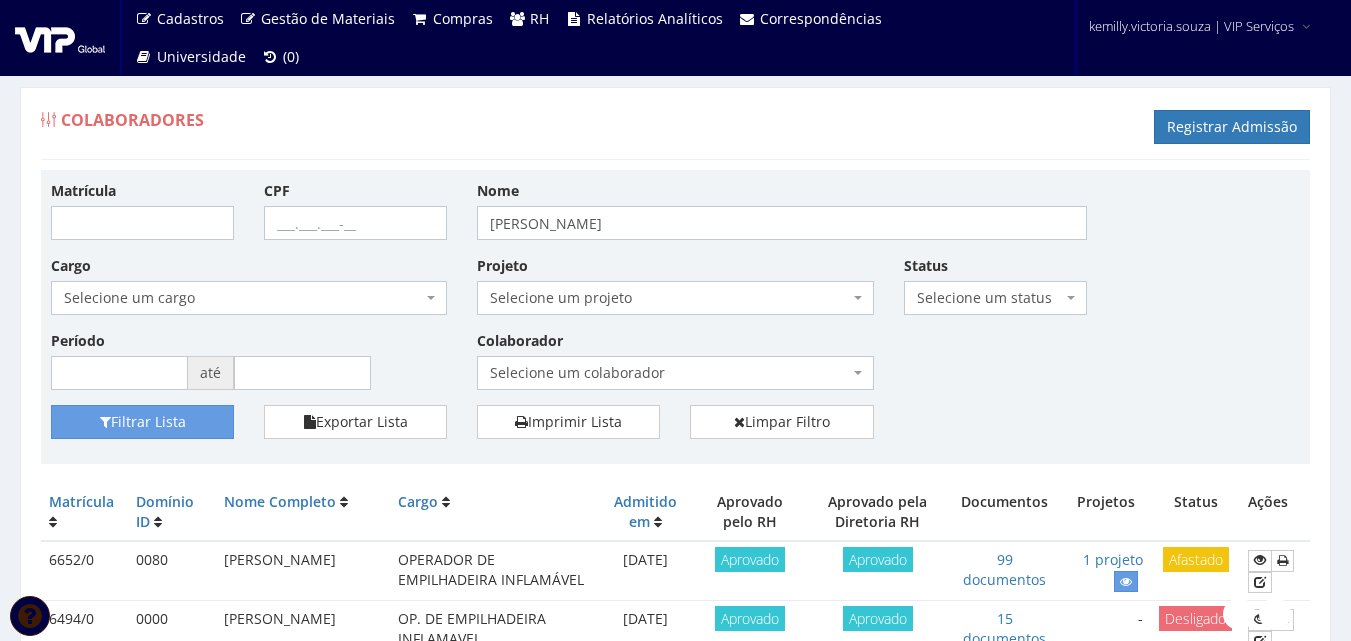 click on "Matrícula
CPF
Nome
[PERSON_NAME]
Cargo
Selecione um cargo G0610 D0029 - 4110-05 - AGENTE DE ATENDIMENTO G0611 D0030 - 7156-15 - AJUD. ELETRICISTA I G0612 D0031 - 5142-25 - AJUD. MANUTENCAO G0357 D0002 - 7832-15 - AJUDANTE DE CARGA E DESCARGA - (Finalizado) G0500 D0176 - 7832-25 - AJUDANTE DE CARGA E DESCARGA G0613 D0032 - 7166-05 - AJUDANTE DE JATISTA G0614 D0033 - 7166-05 - AJUDANTE DE PINTOR INDUSTRIAL G0615 D0034 - 5142-25 - AJUDANTE GERAL G0616 D0035 - 4141-05 - ALMOXARIFE G1687 D0217 - 3542-05 - ANALISTA DE COMPRAS PLENO G0400 D0140 - 4131-05 - ANALISTA DE DEPARTAMENTO PESSOAL G0617 D0038 - 4110-10 - ANALISTA DE DEPARTAMENTO PESSOAL I G0422 D0139 - 4131-05 - ANALISTA DE DEPARTAMENTO PESSOAL II G0471 D0151 - 4131-05 - ANALISTA DE DEPARTAMENTO PESSOAL JUNIOR G0618 D0213 - 2524-05 - ANALISTA DE DEPARTAMENTO PESSOAL JUNIOR" at bounding box center [675, 292] 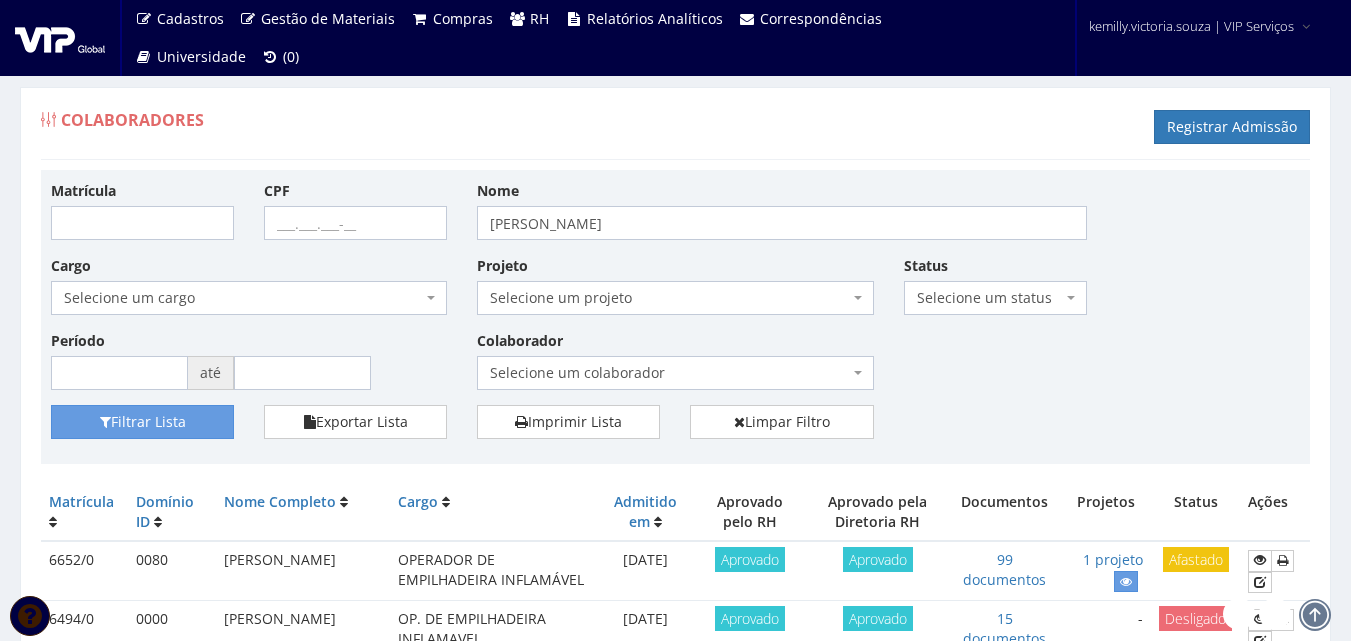 scroll, scrollTop: 0, scrollLeft: 0, axis: both 